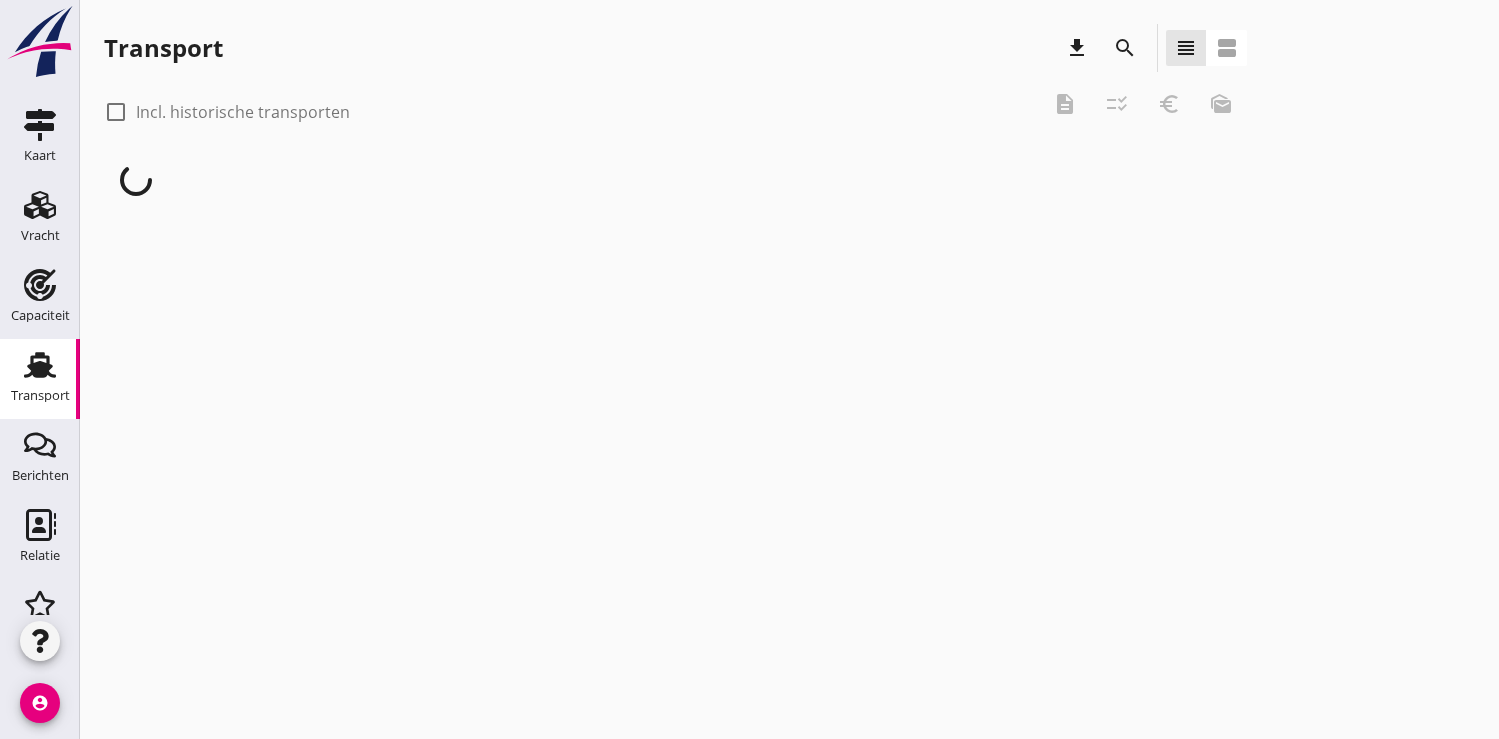 scroll, scrollTop: 0, scrollLeft: 0, axis: both 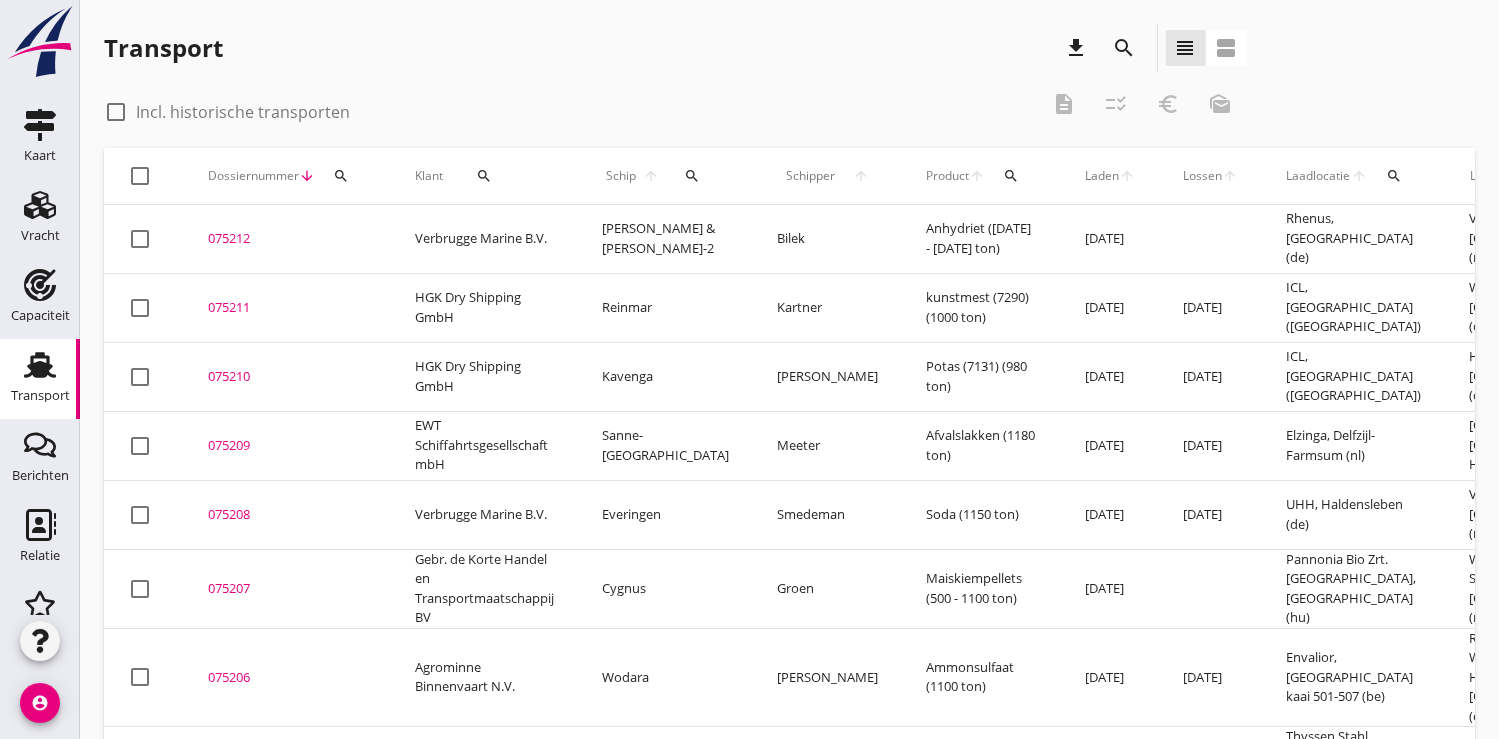 click on "search" at bounding box center [692, 176] 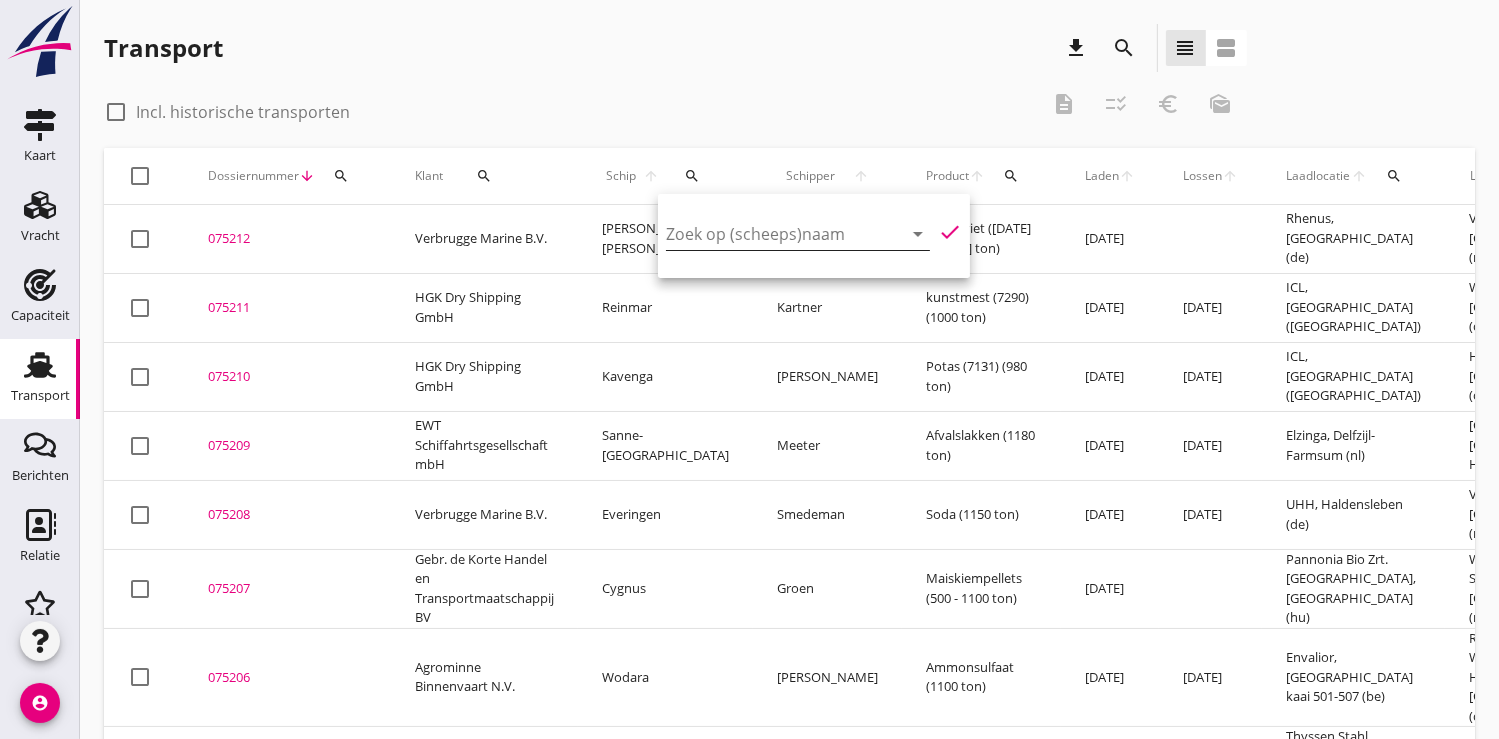 click at bounding box center [770, 234] 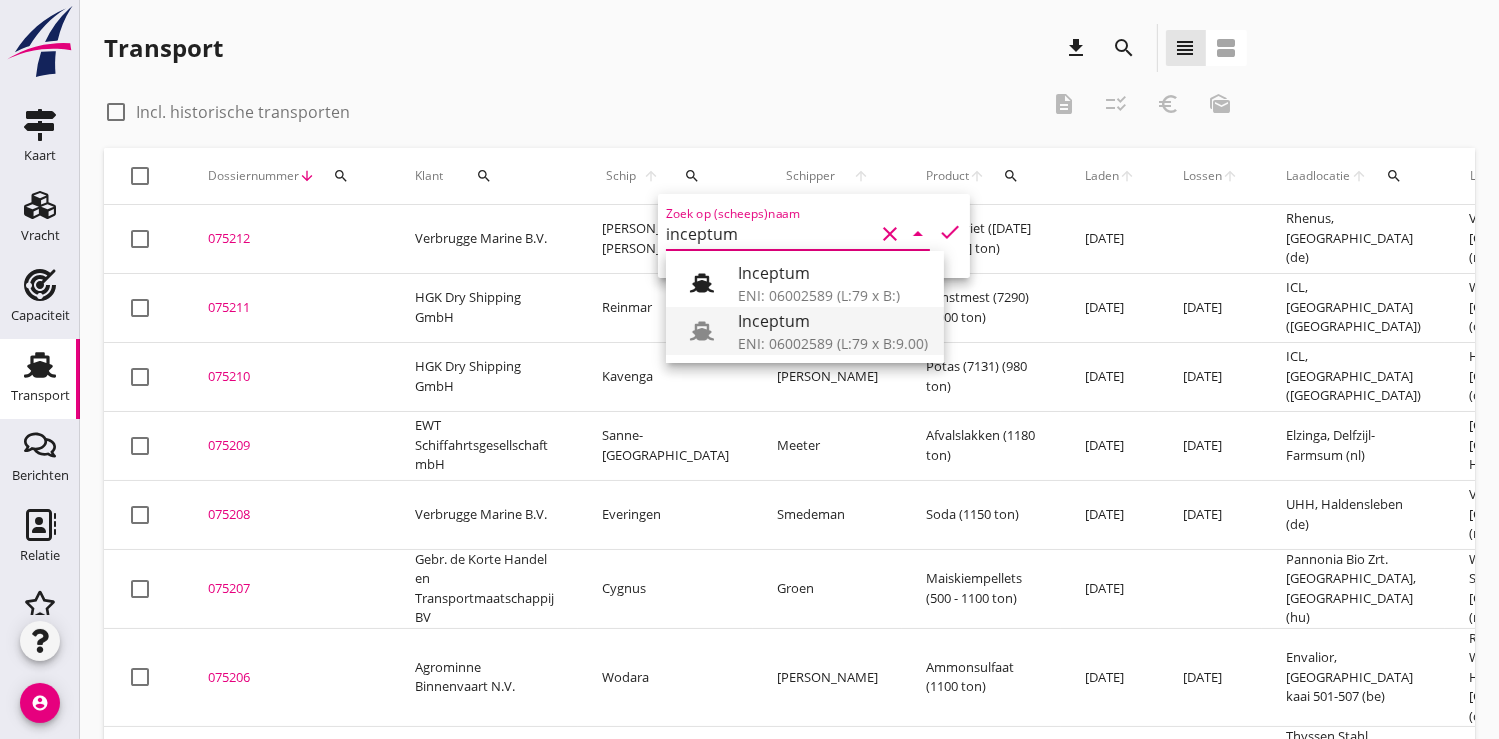 click on "ENI: 06002589 (L:79 x B:9.00)" at bounding box center [833, 343] 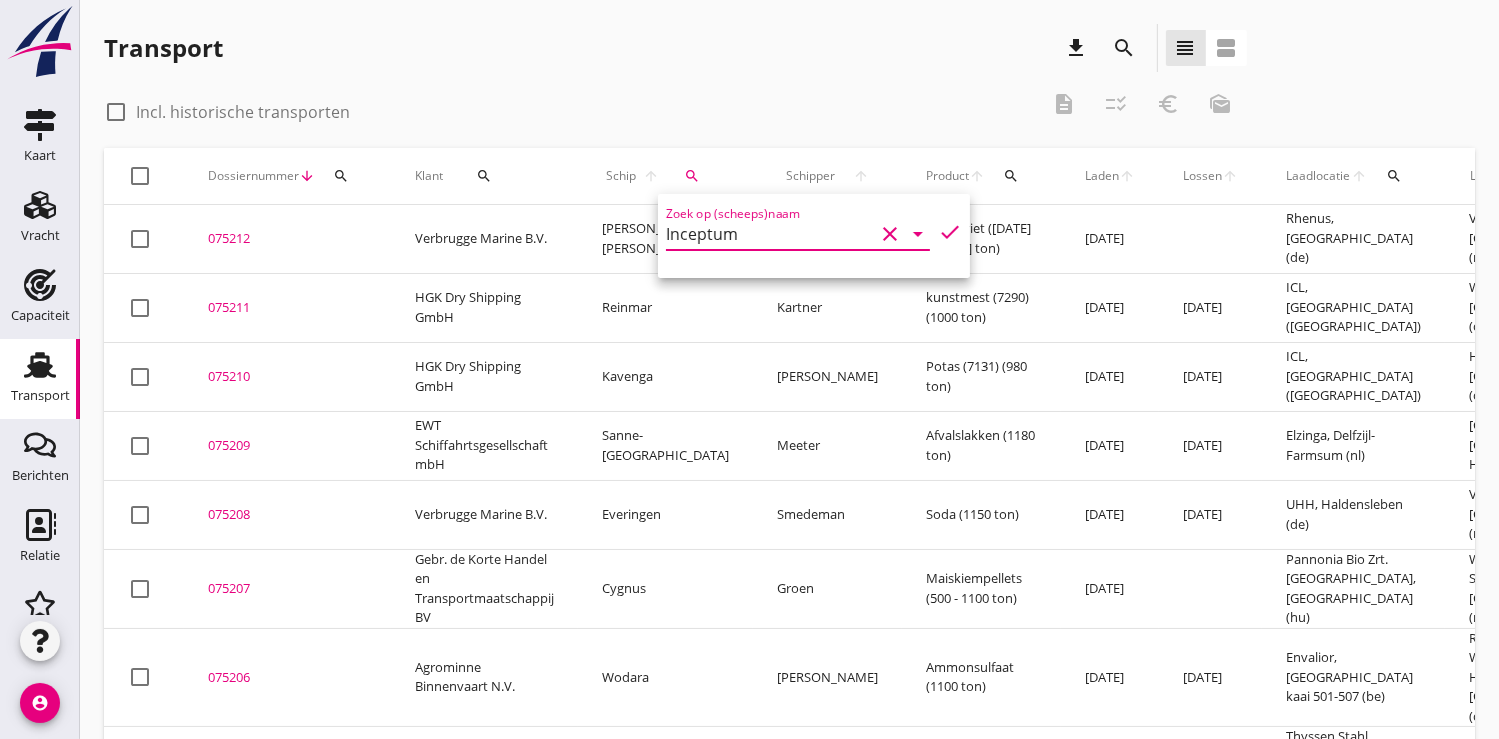 click on "check" at bounding box center (950, 232) 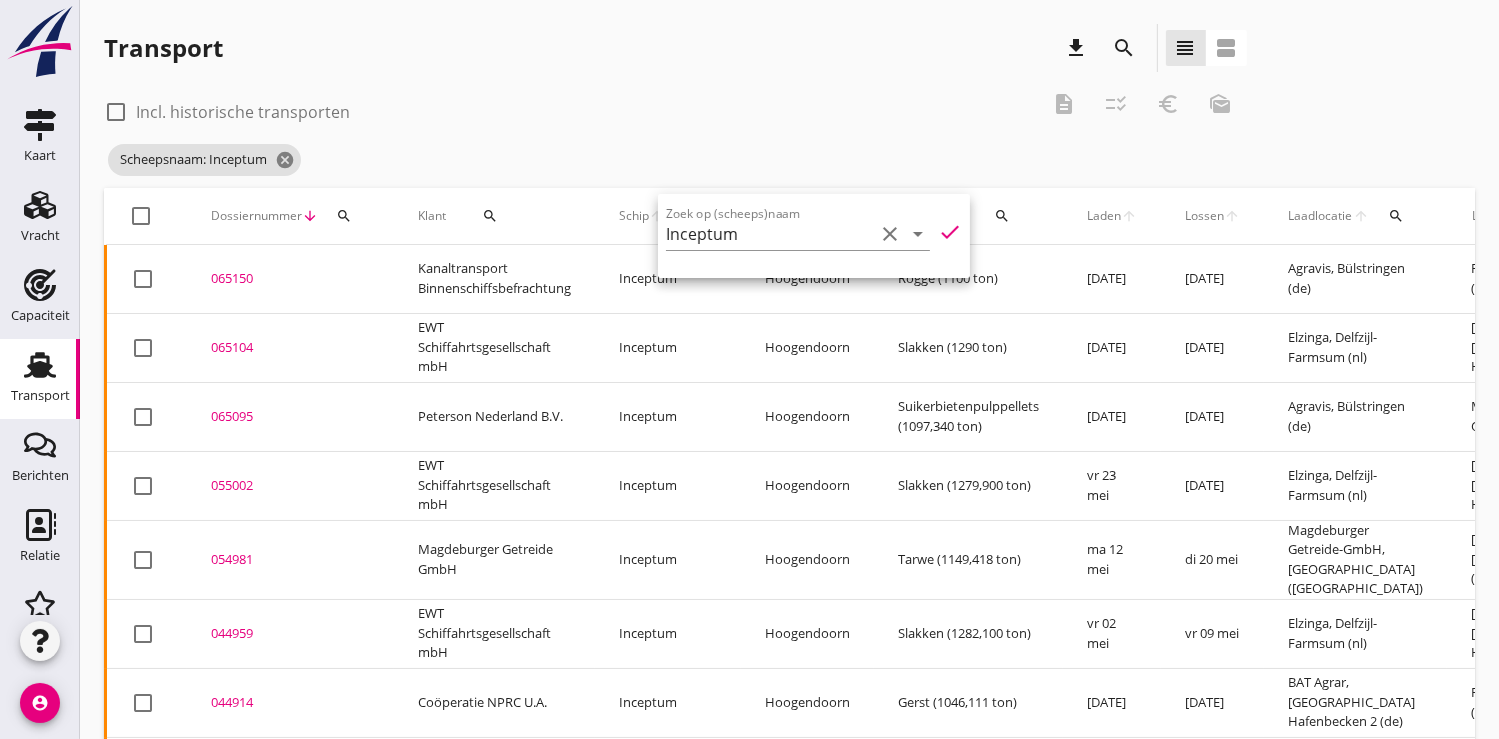 click on "065150" at bounding box center [290, 279] 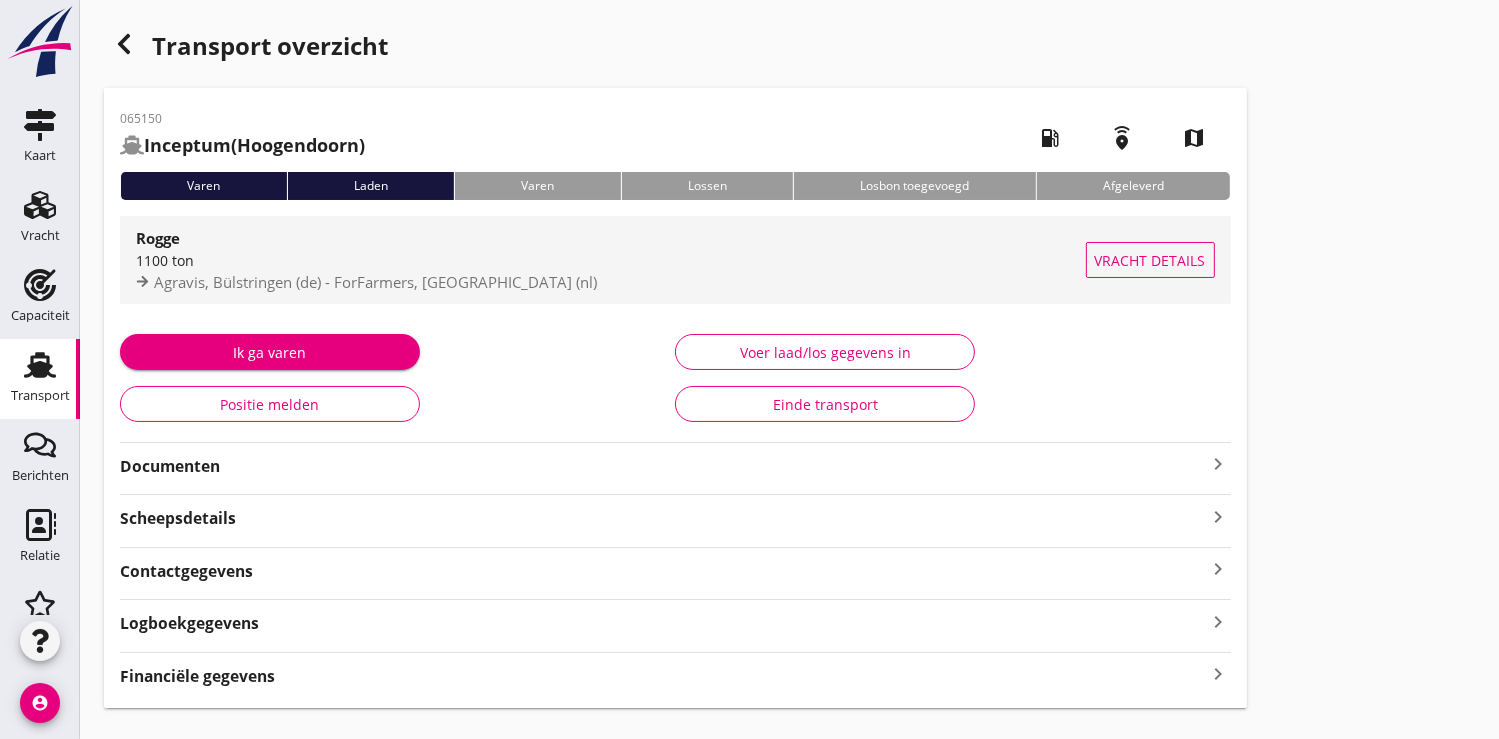 type on "1100" 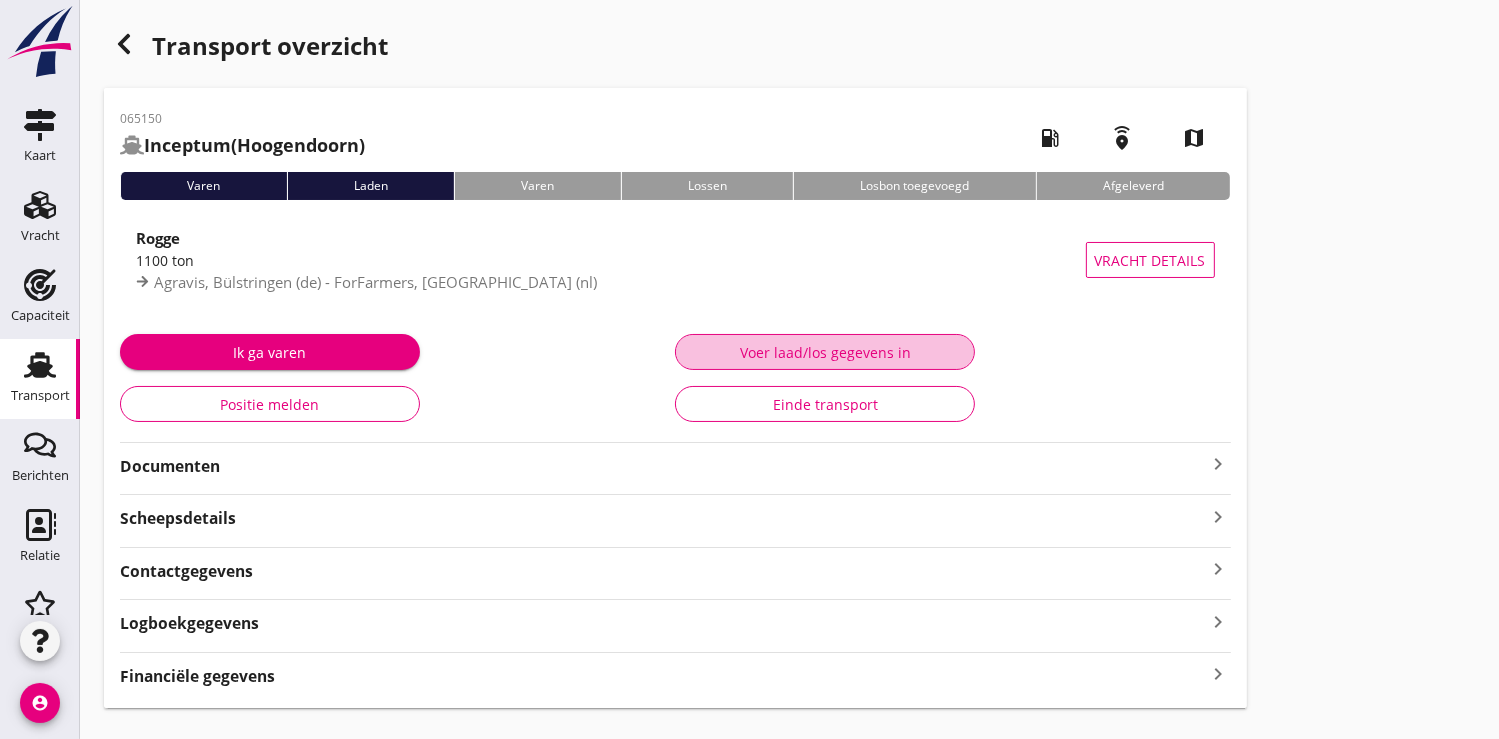 click on "Voer laad/los gegevens in" at bounding box center (825, 352) 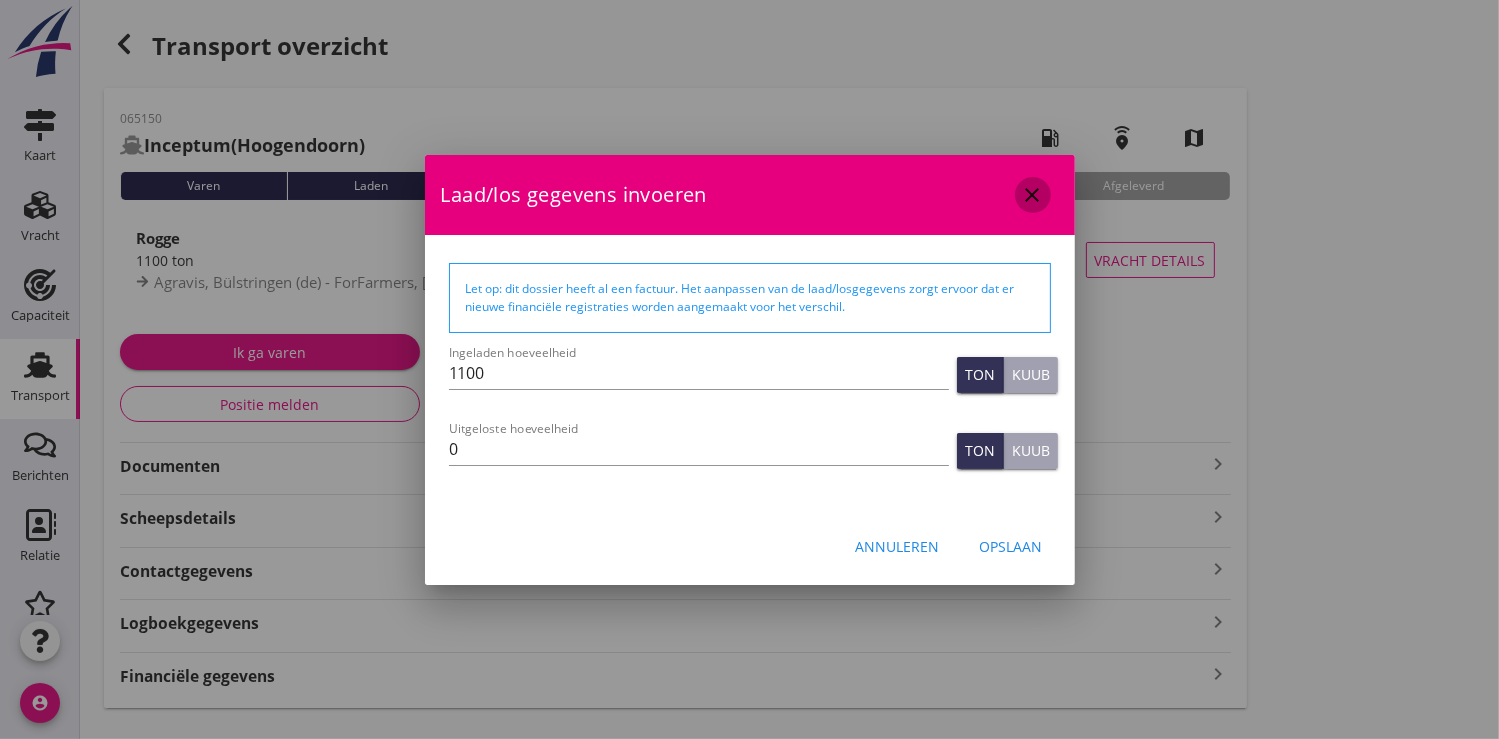 click on "close" at bounding box center (1033, 195) 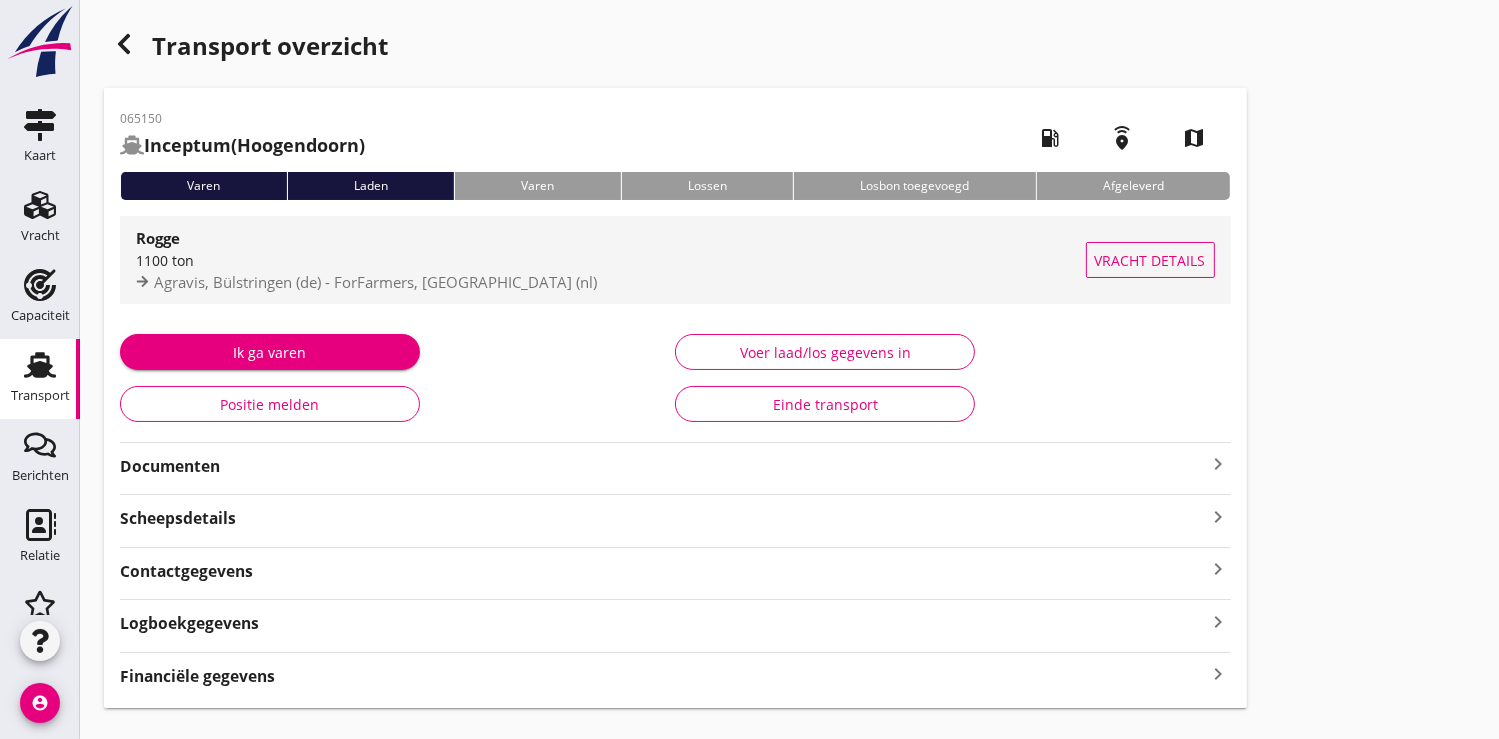 click on "1100 ton" at bounding box center (611, 260) 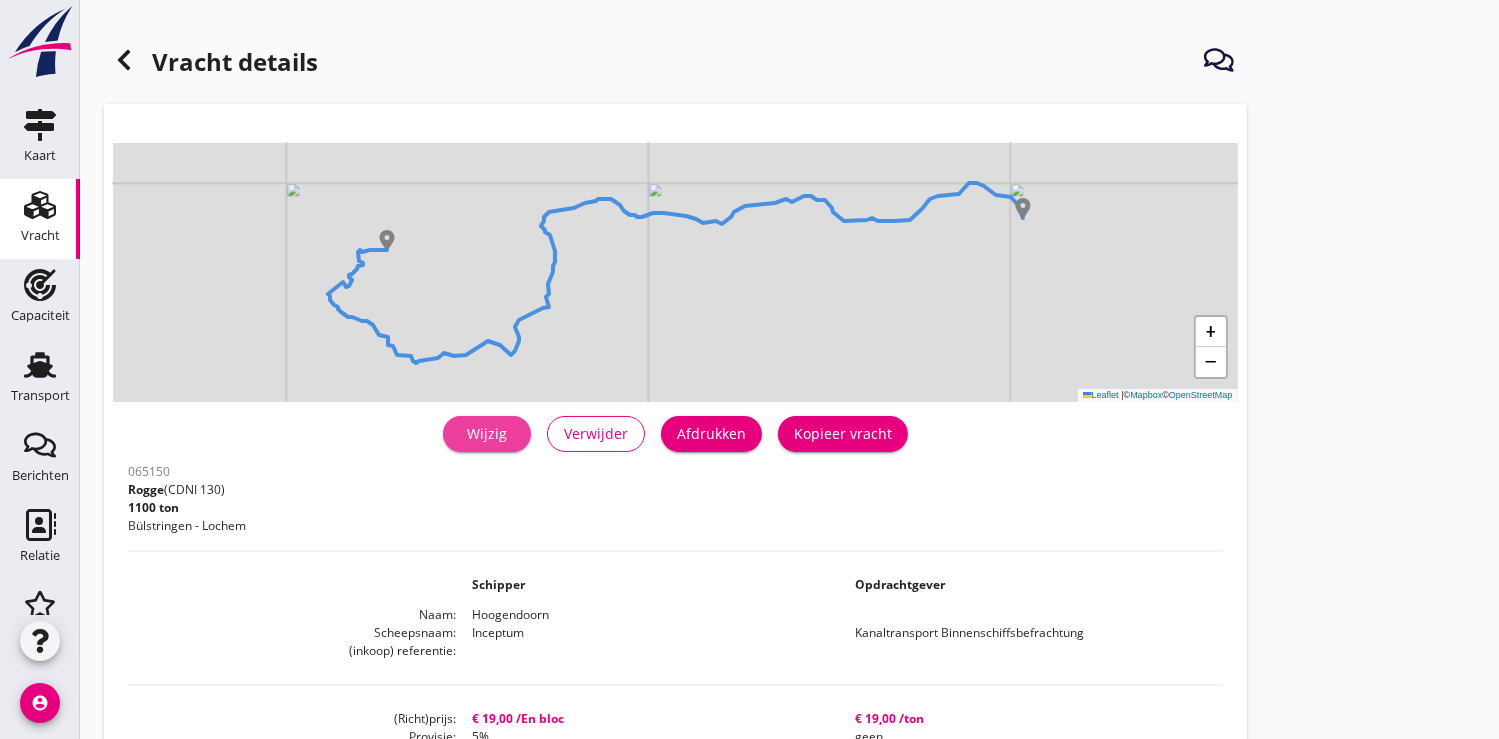 click on "Wijzig" at bounding box center [487, 433] 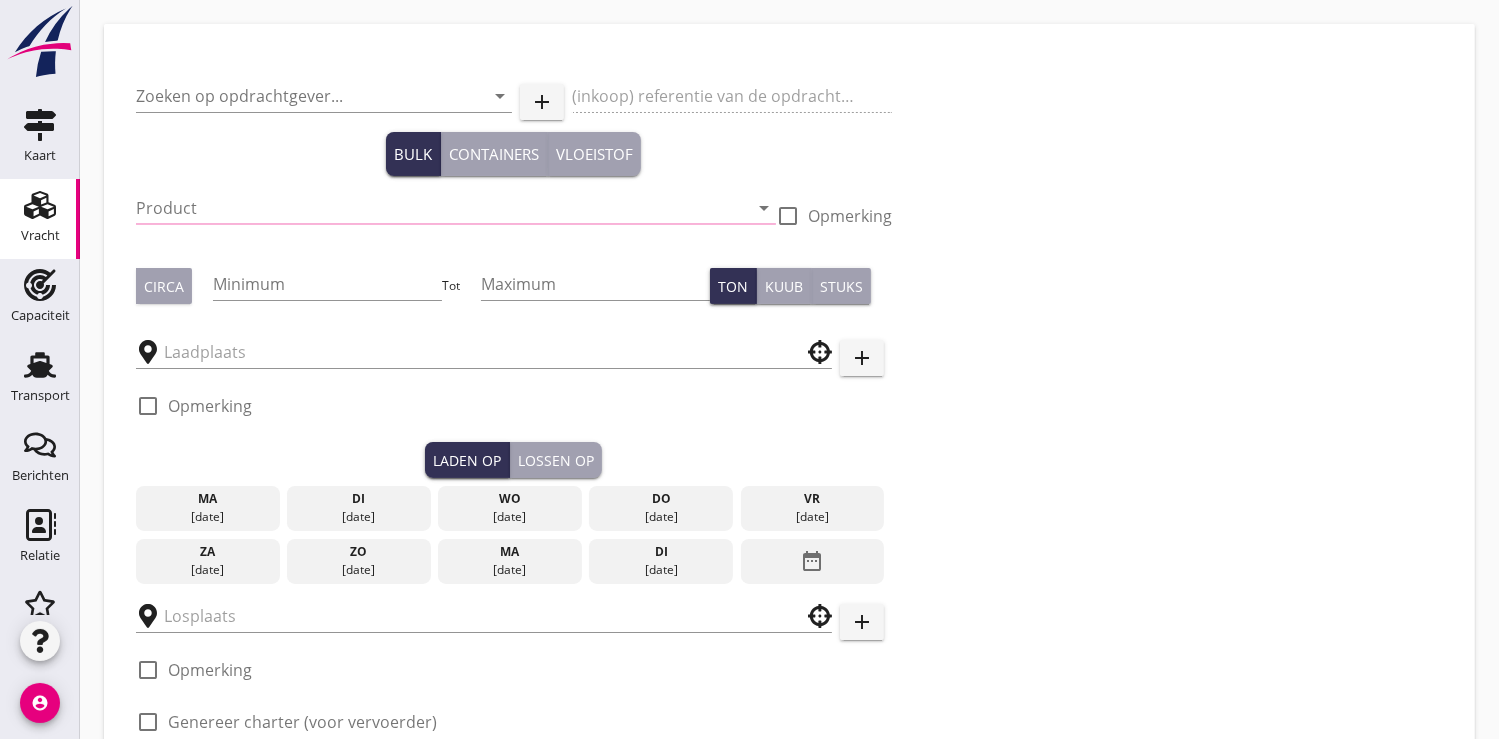 type on "Kanaltransport Binnenschiffsbefrachtung" 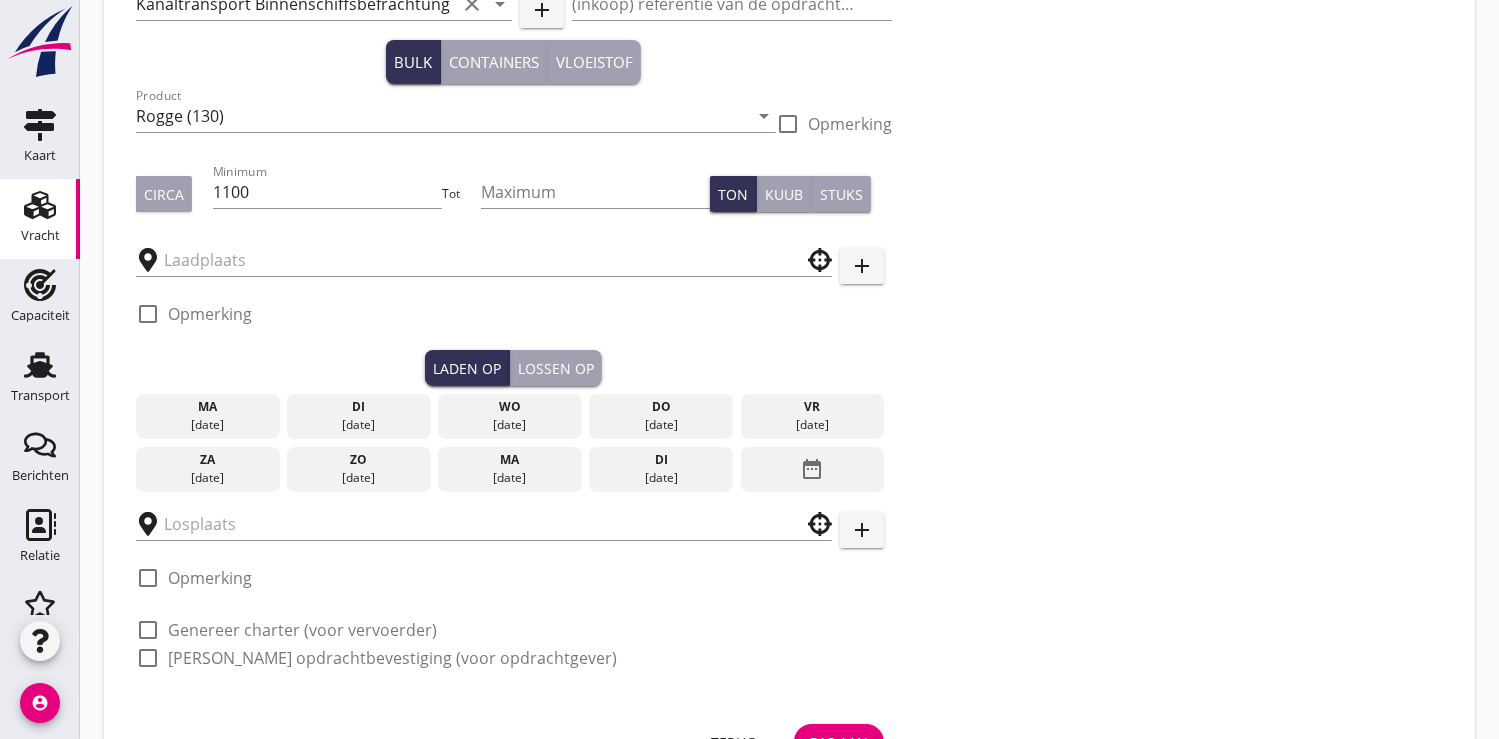 scroll, scrollTop: 183, scrollLeft: 0, axis: vertical 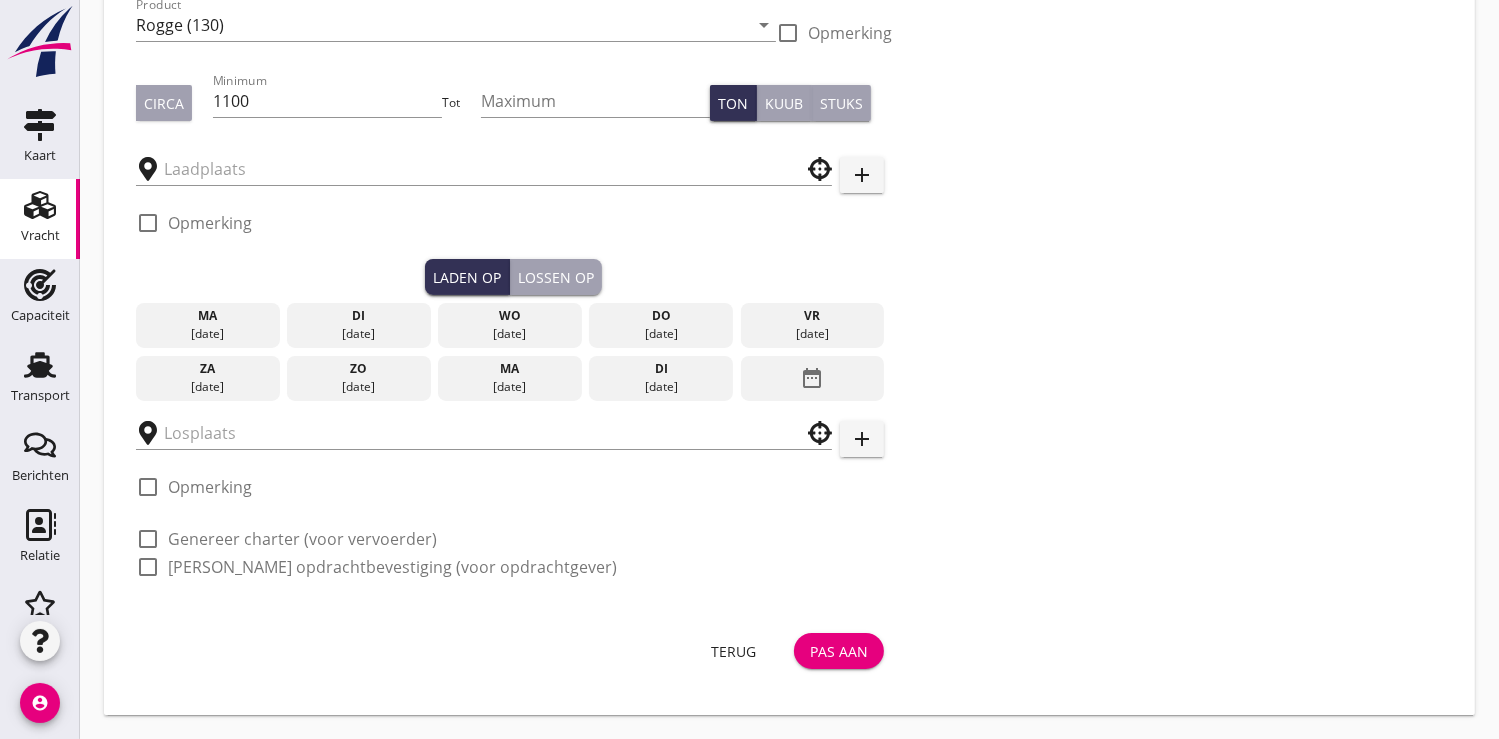 type on "ForFarmers" 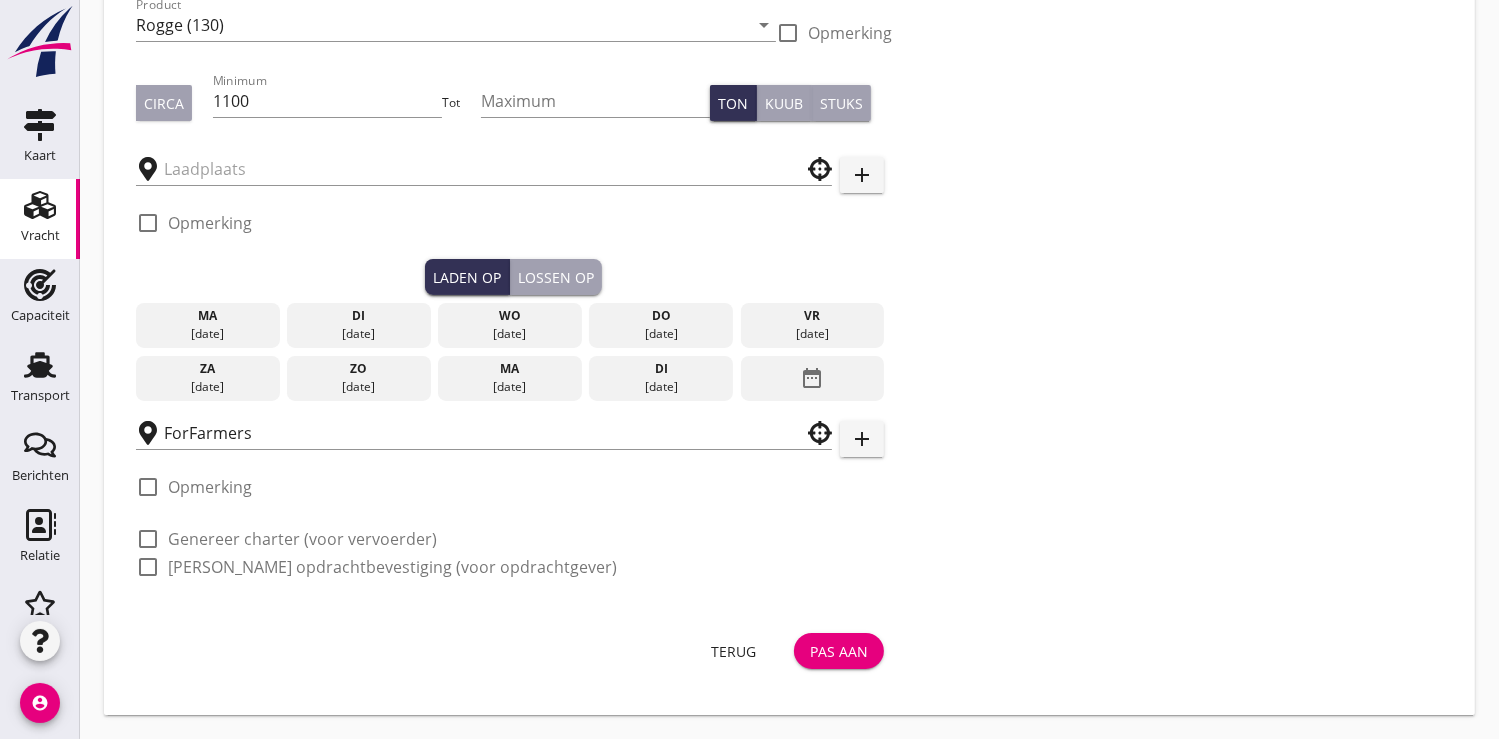 type on "Agravis" 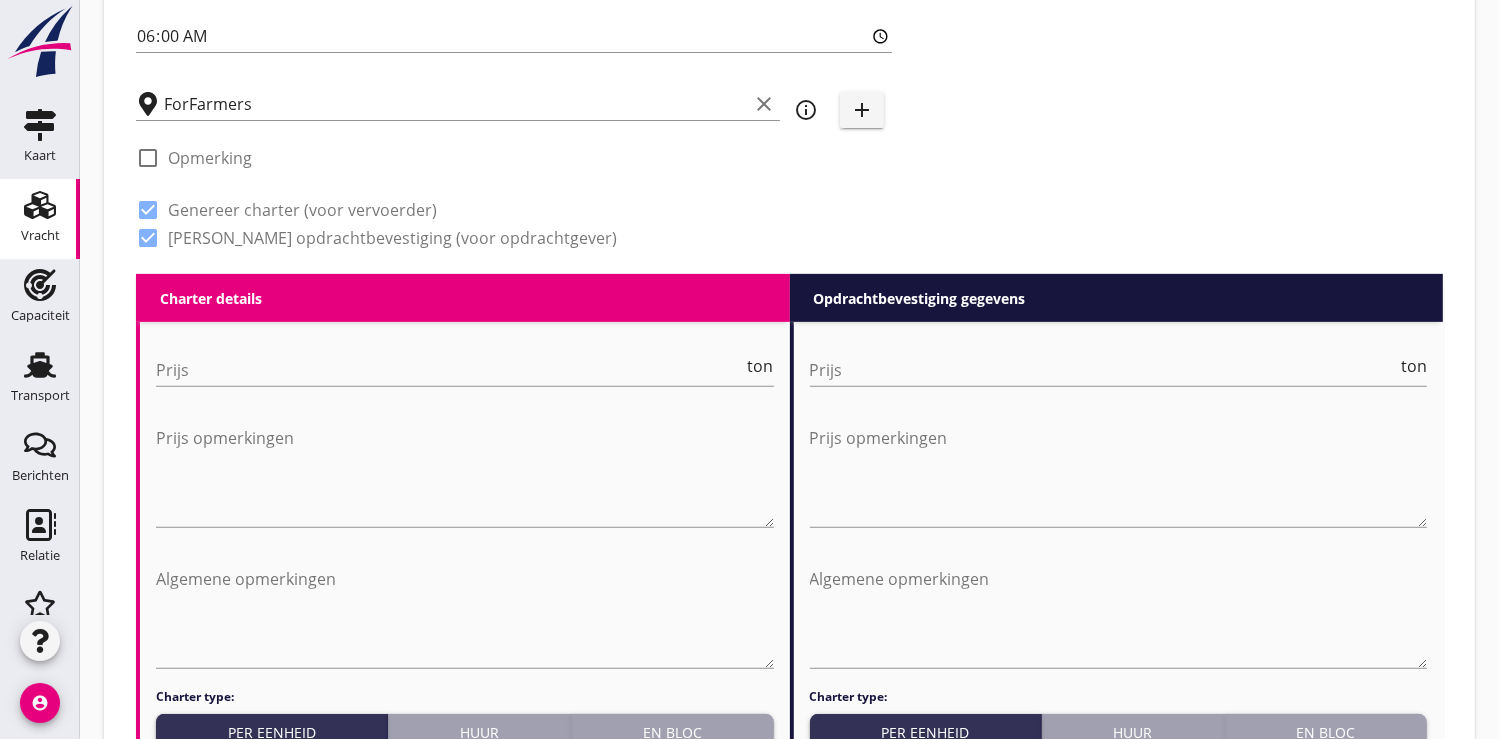 type on "19" 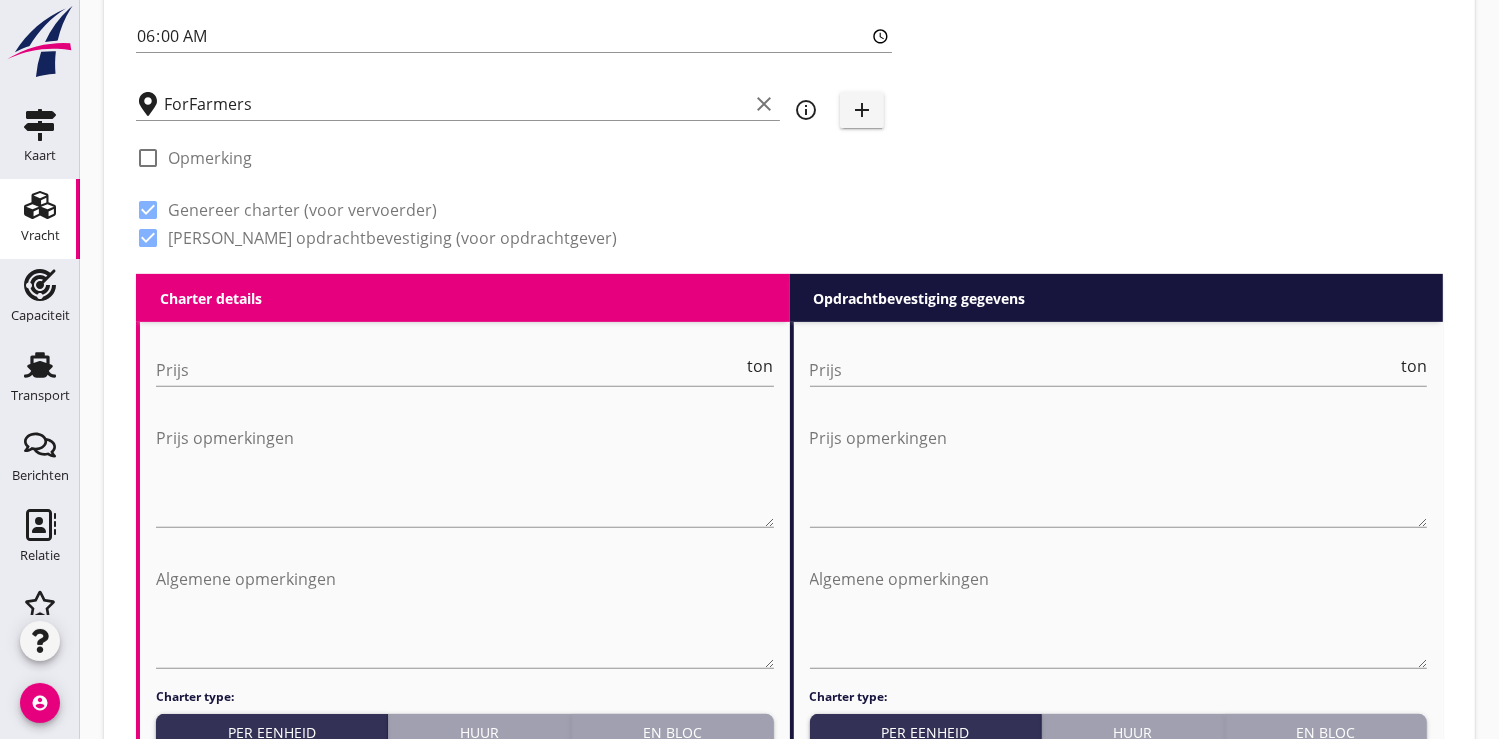 checkbox on "false" 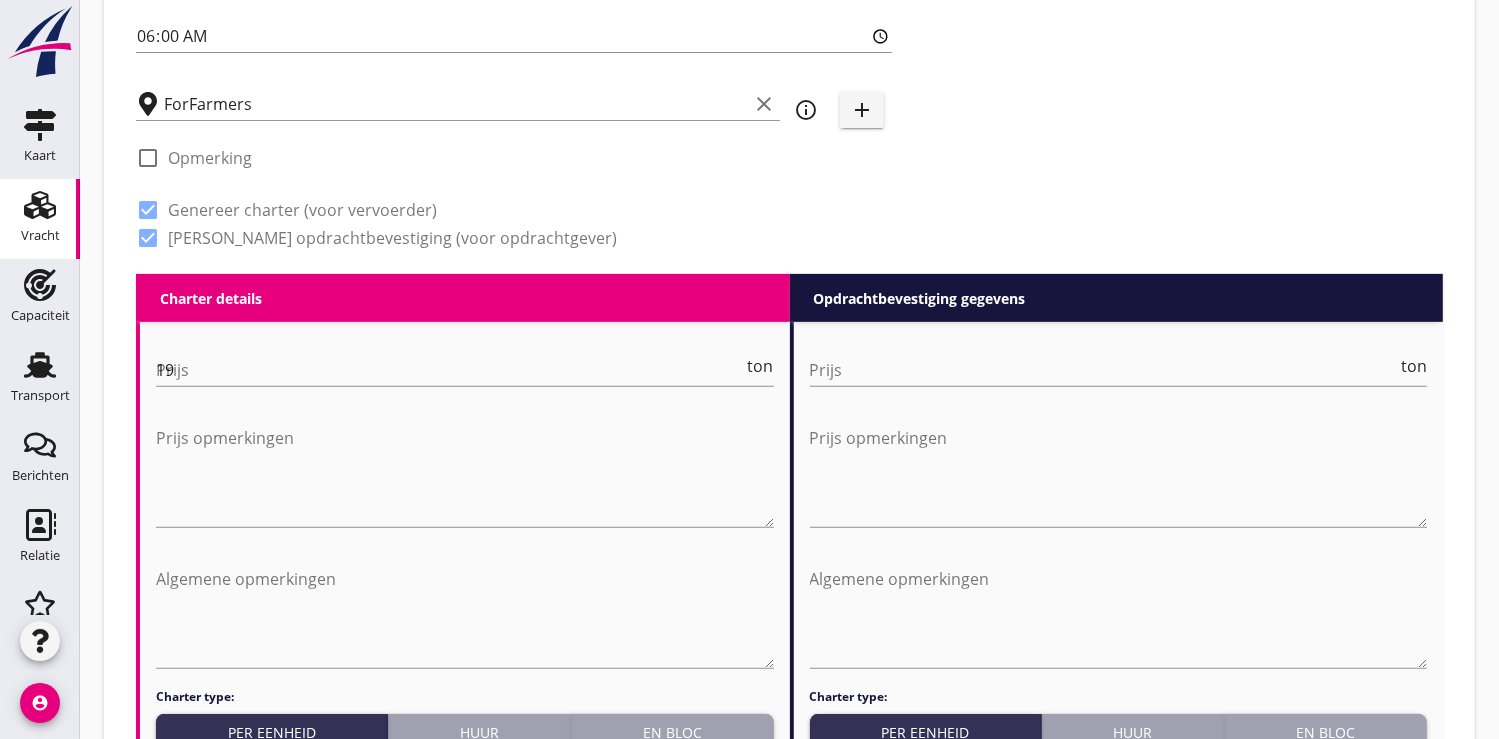 radio on "false" 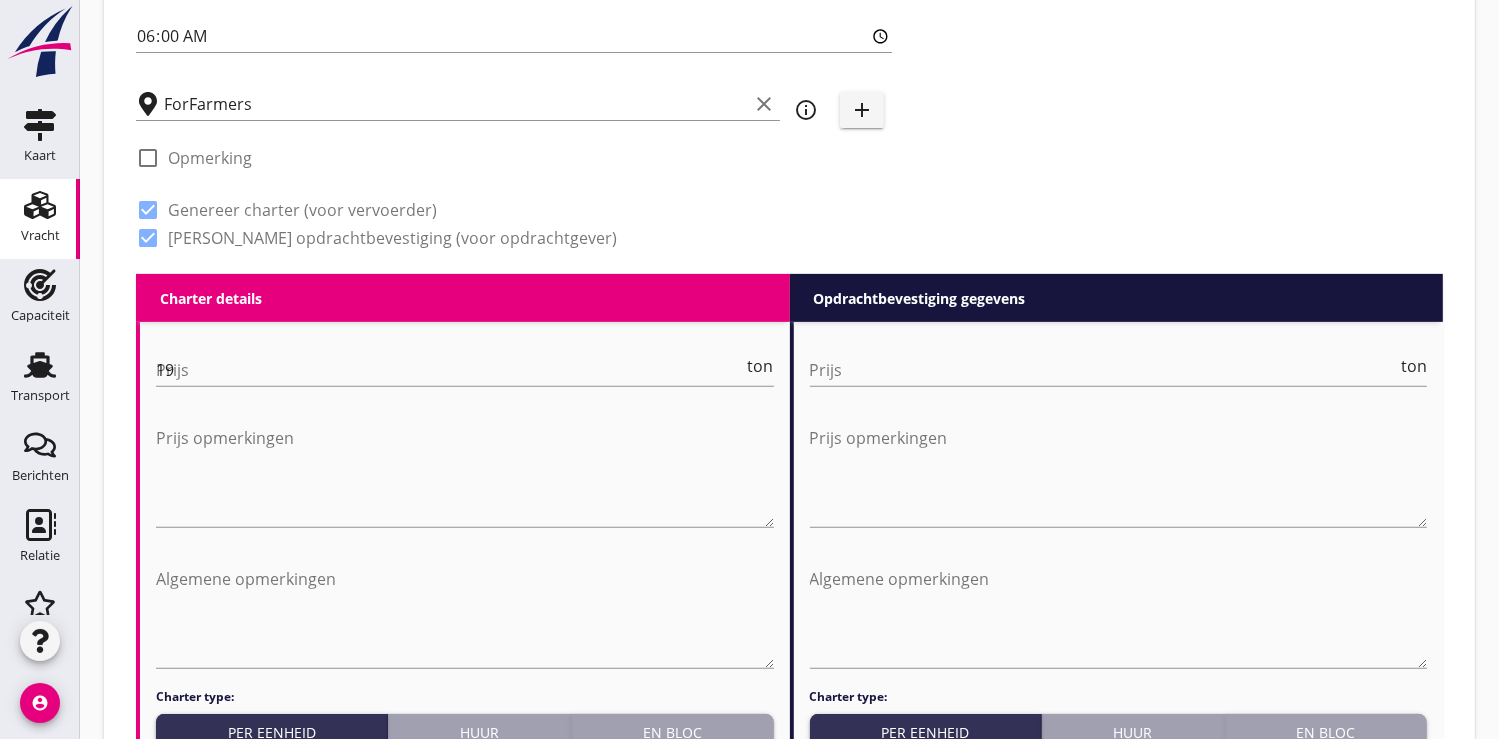 radio on "false" 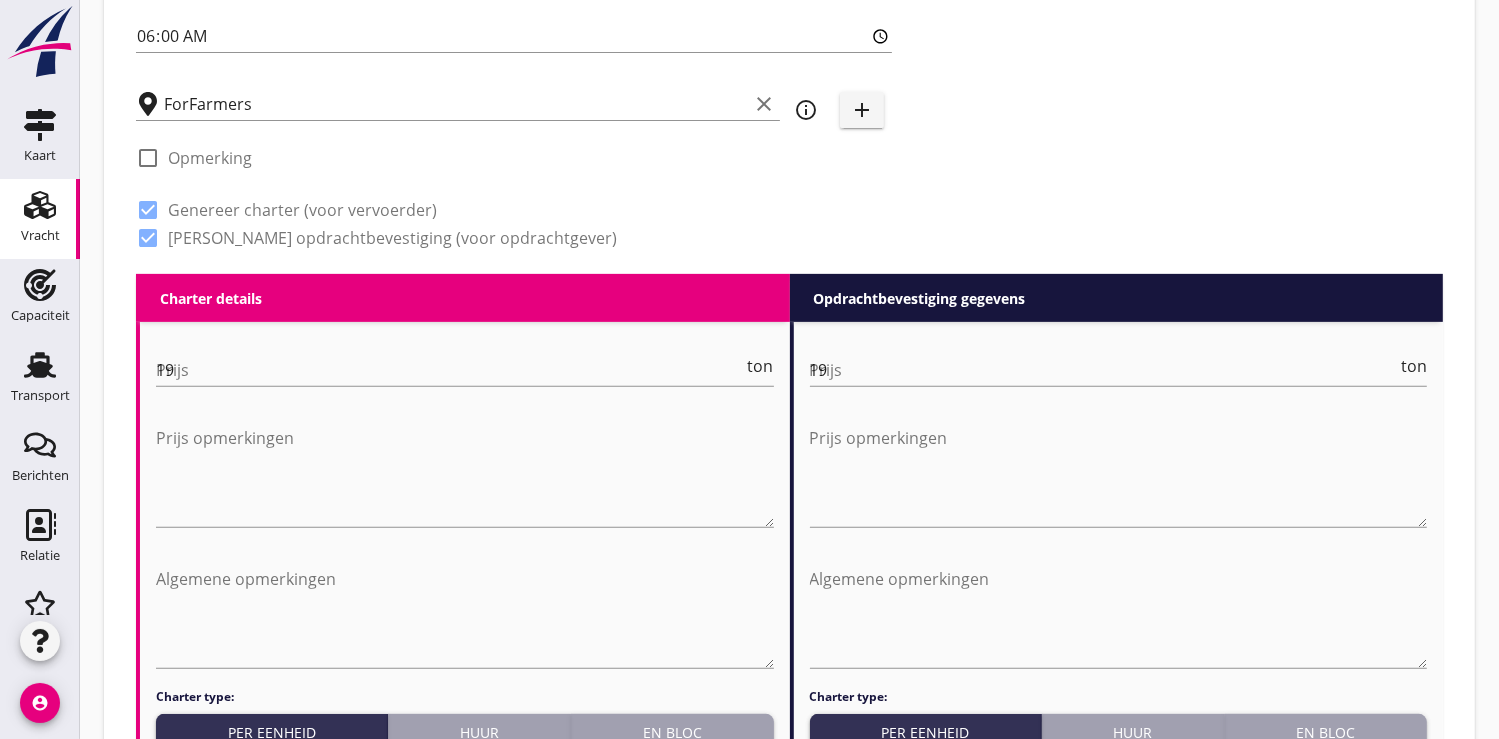 scroll, scrollTop: 738, scrollLeft: 0, axis: vertical 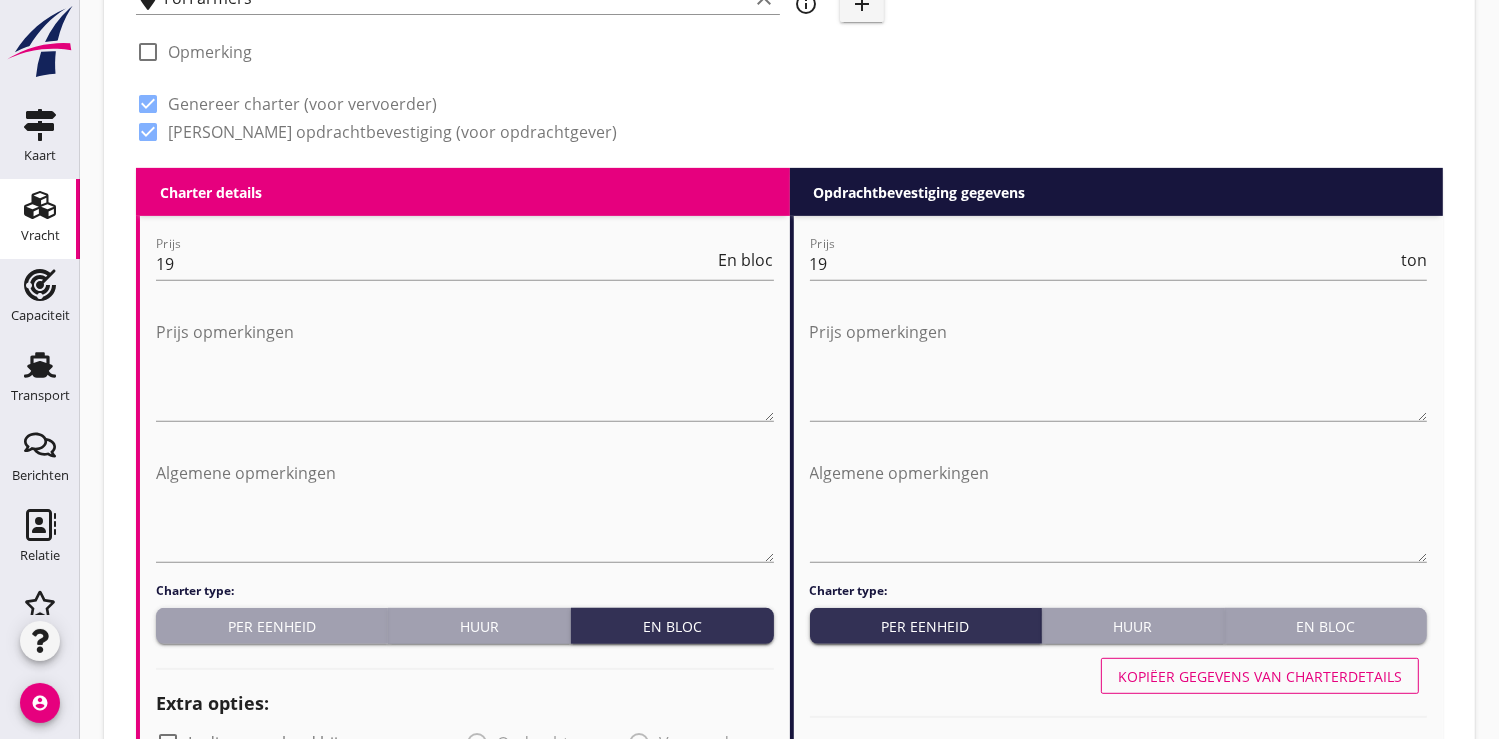click on "Per eenheid" at bounding box center [271, 626] 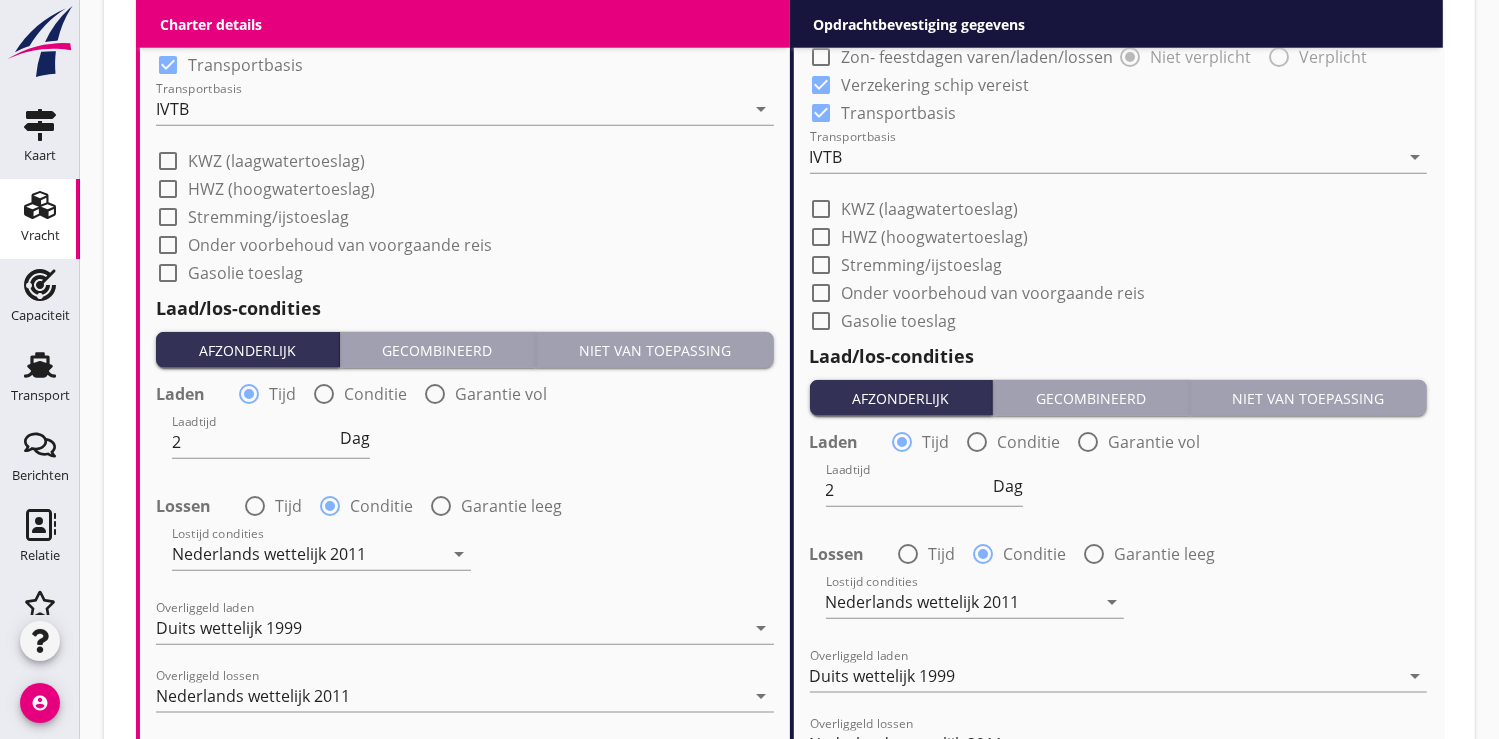 scroll, scrollTop: 2592, scrollLeft: 0, axis: vertical 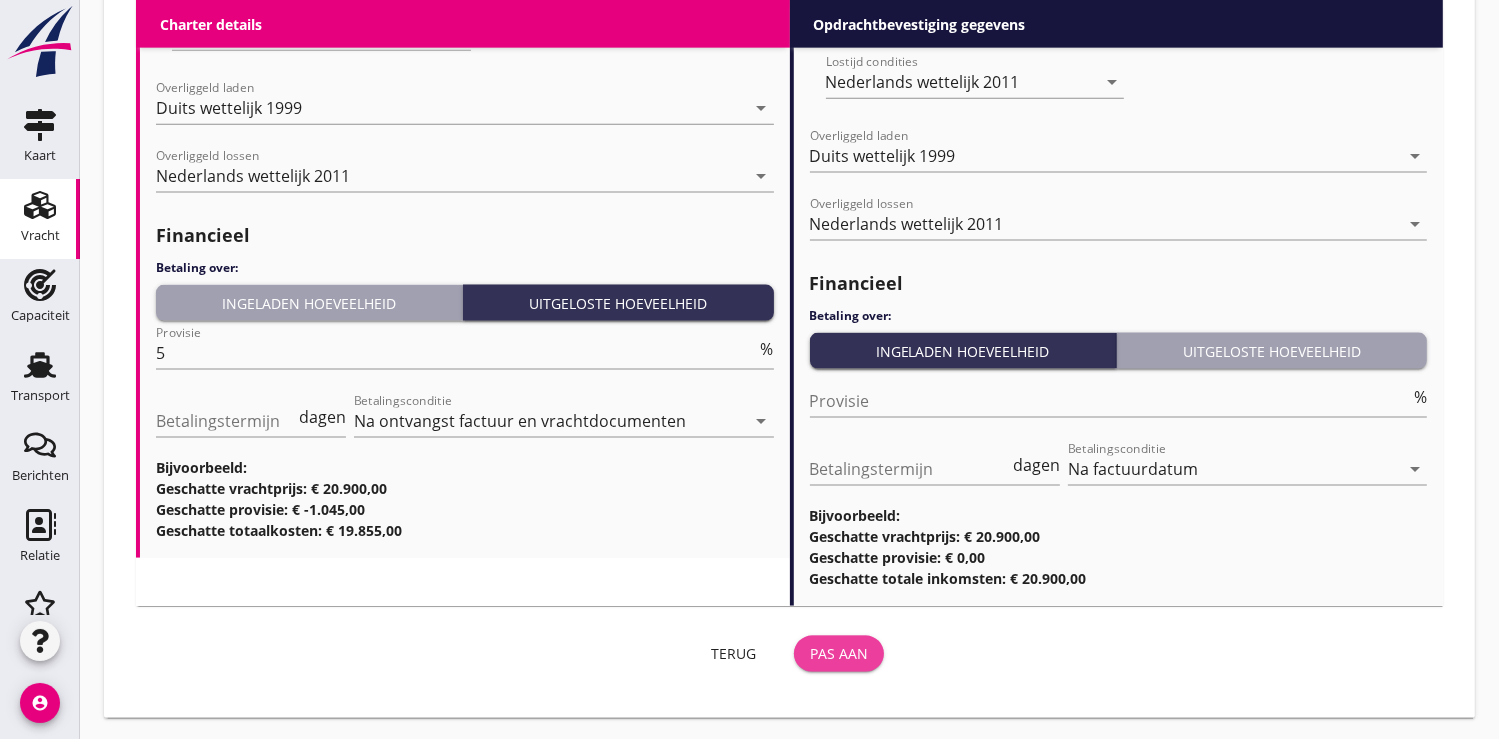 click on "Pas aan" at bounding box center [839, 653] 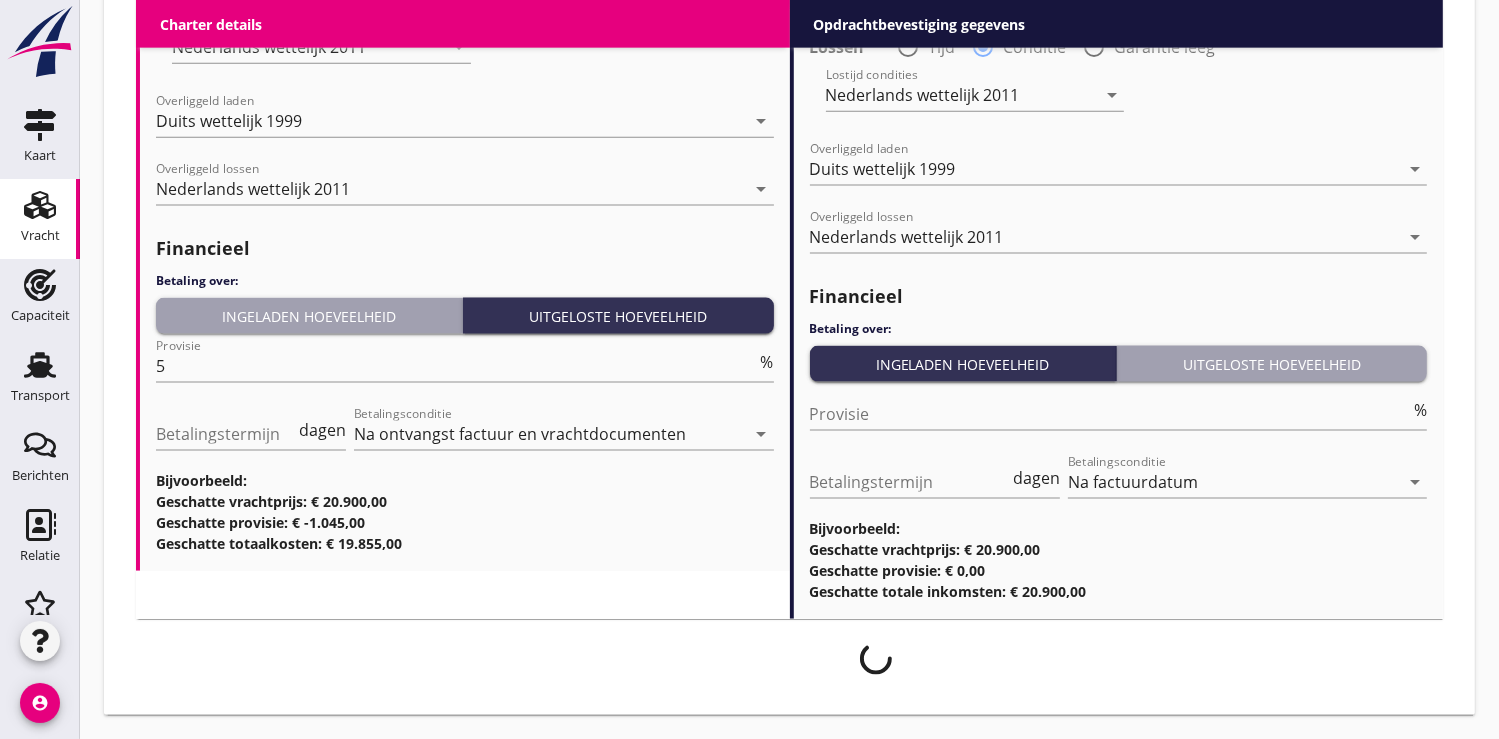 scroll, scrollTop: 2576, scrollLeft: 0, axis: vertical 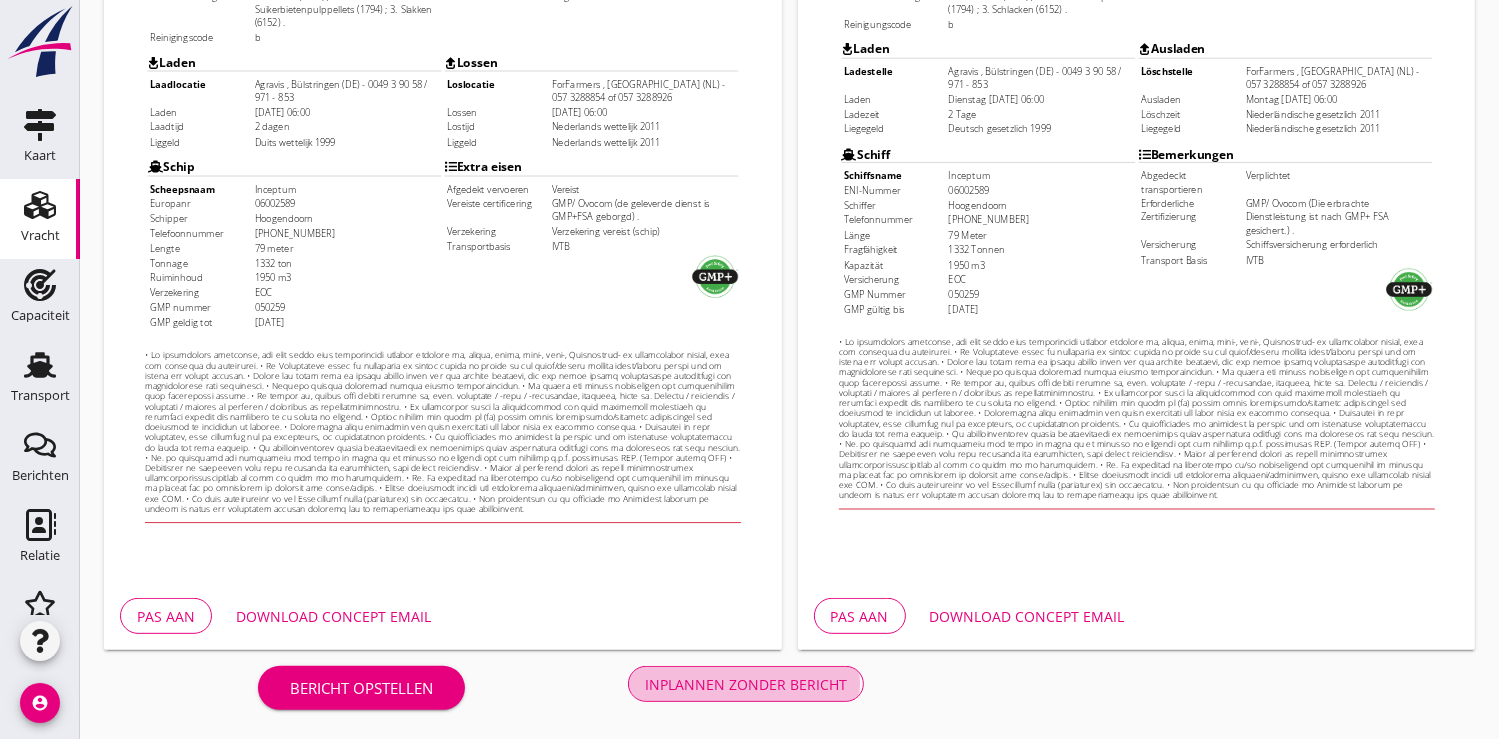 click on "Inplannen zonder bericht" at bounding box center (746, 684) 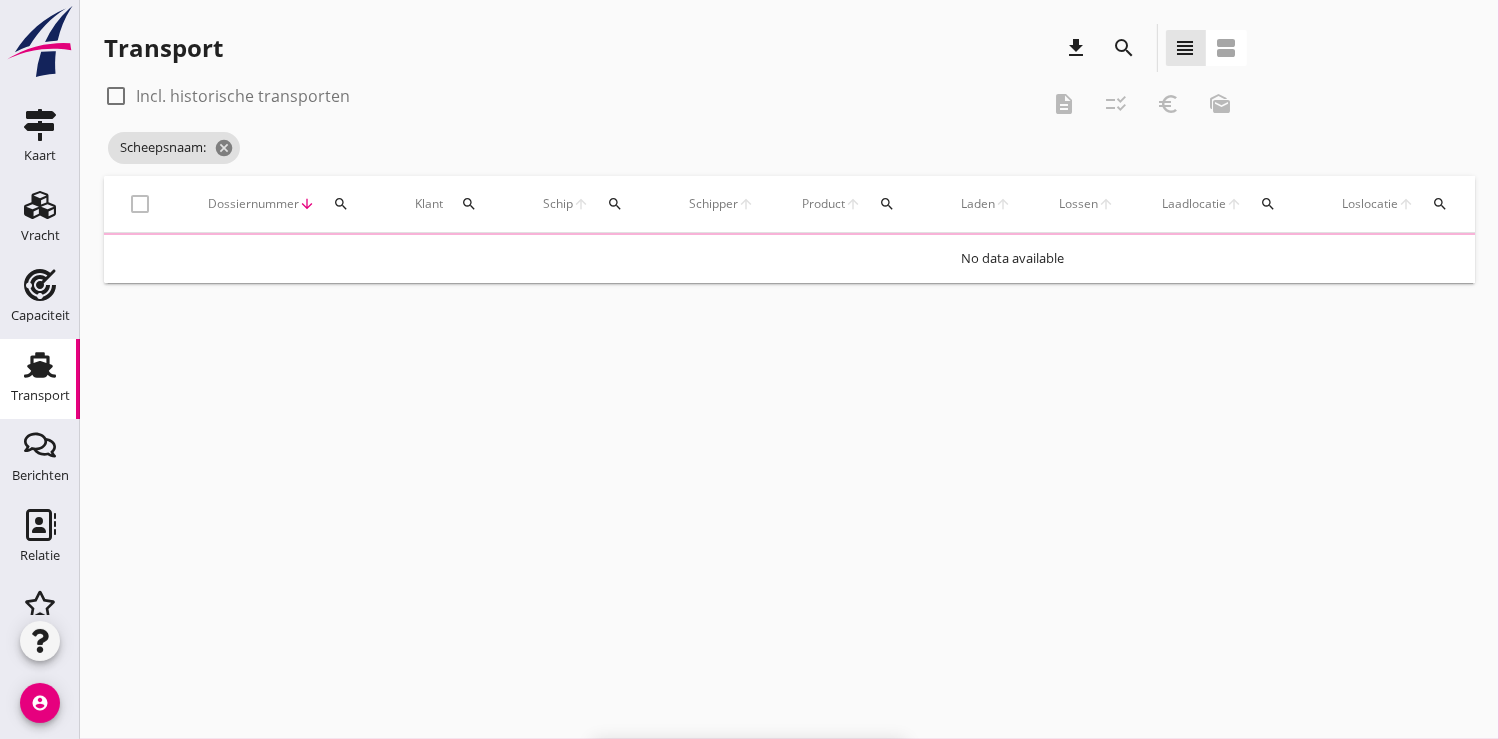 scroll, scrollTop: 0, scrollLeft: 0, axis: both 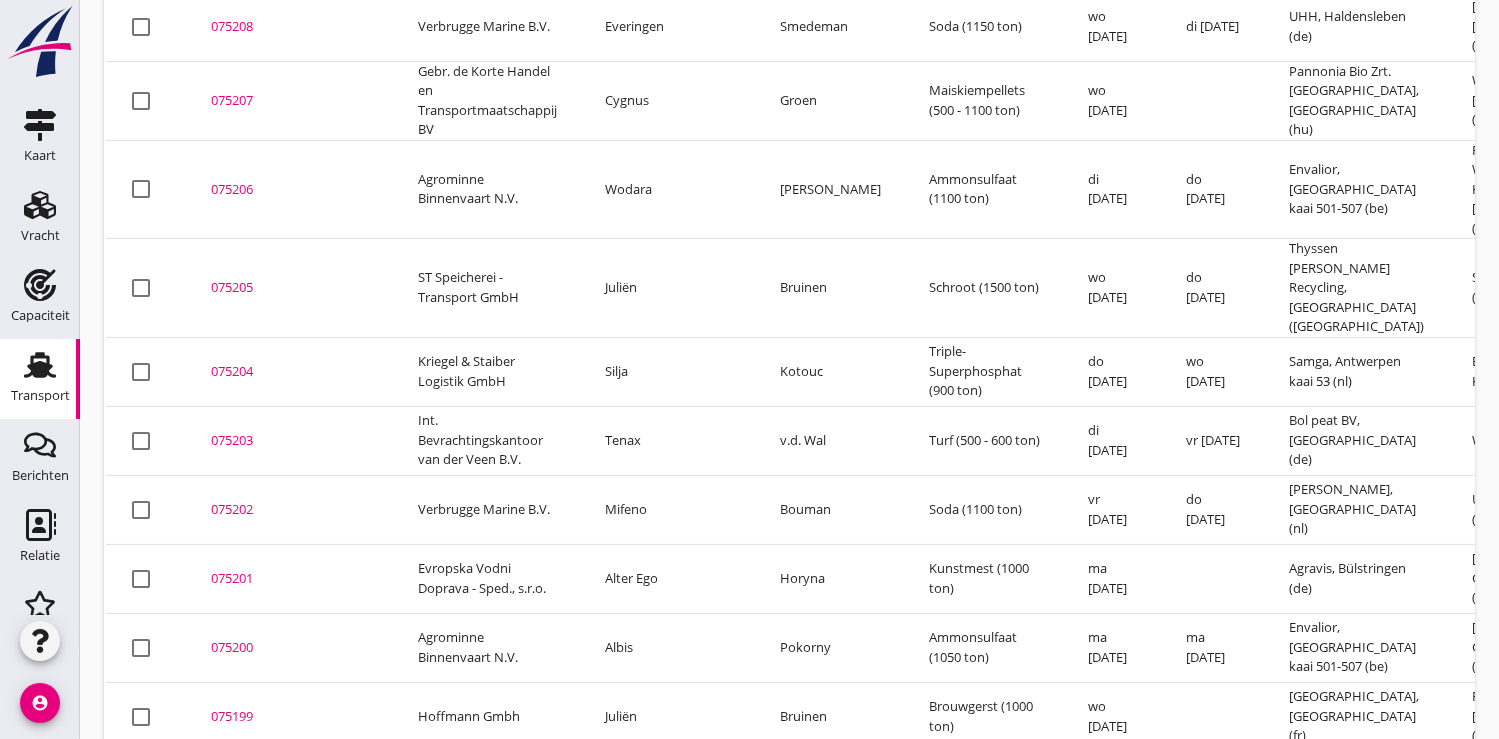 click on "075200" at bounding box center (290, 648) 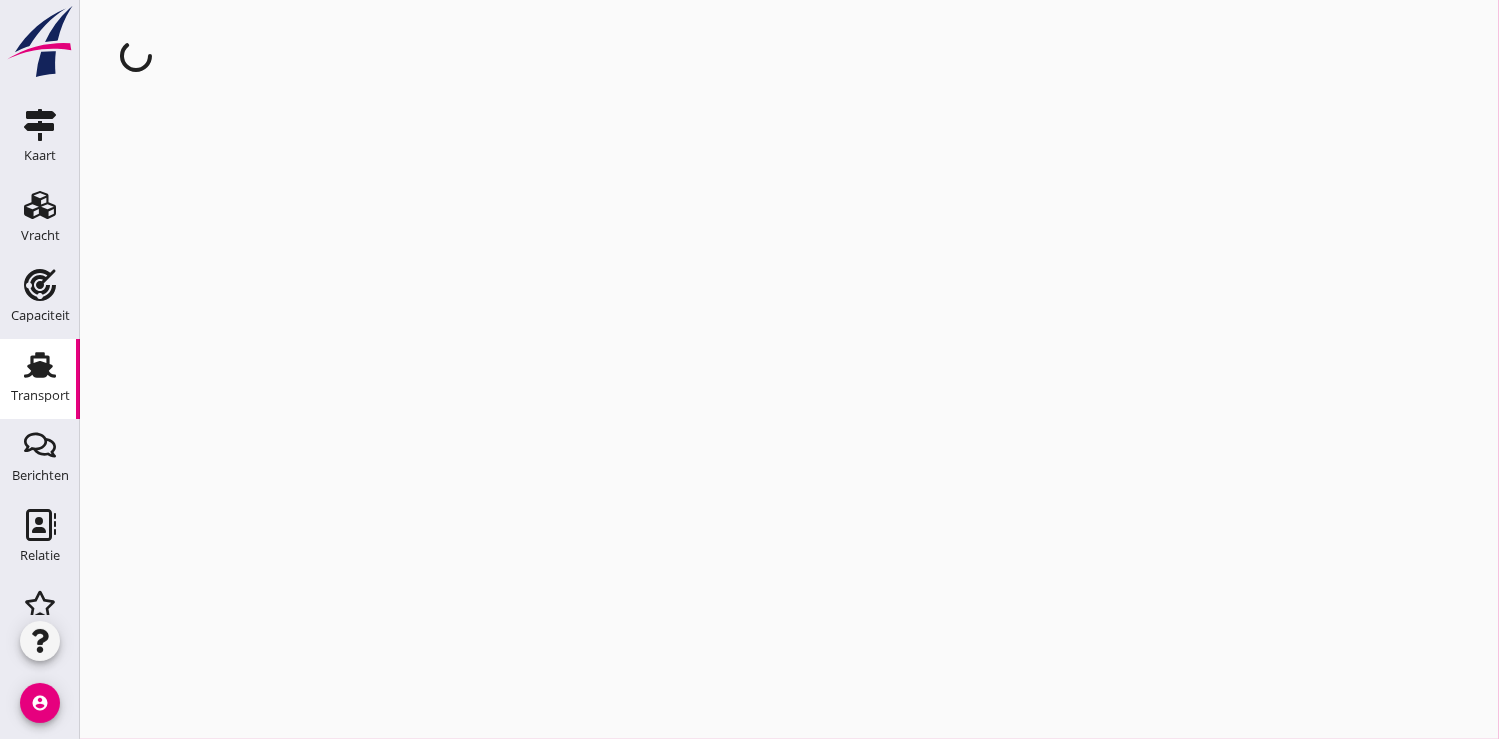 scroll, scrollTop: 0, scrollLeft: 0, axis: both 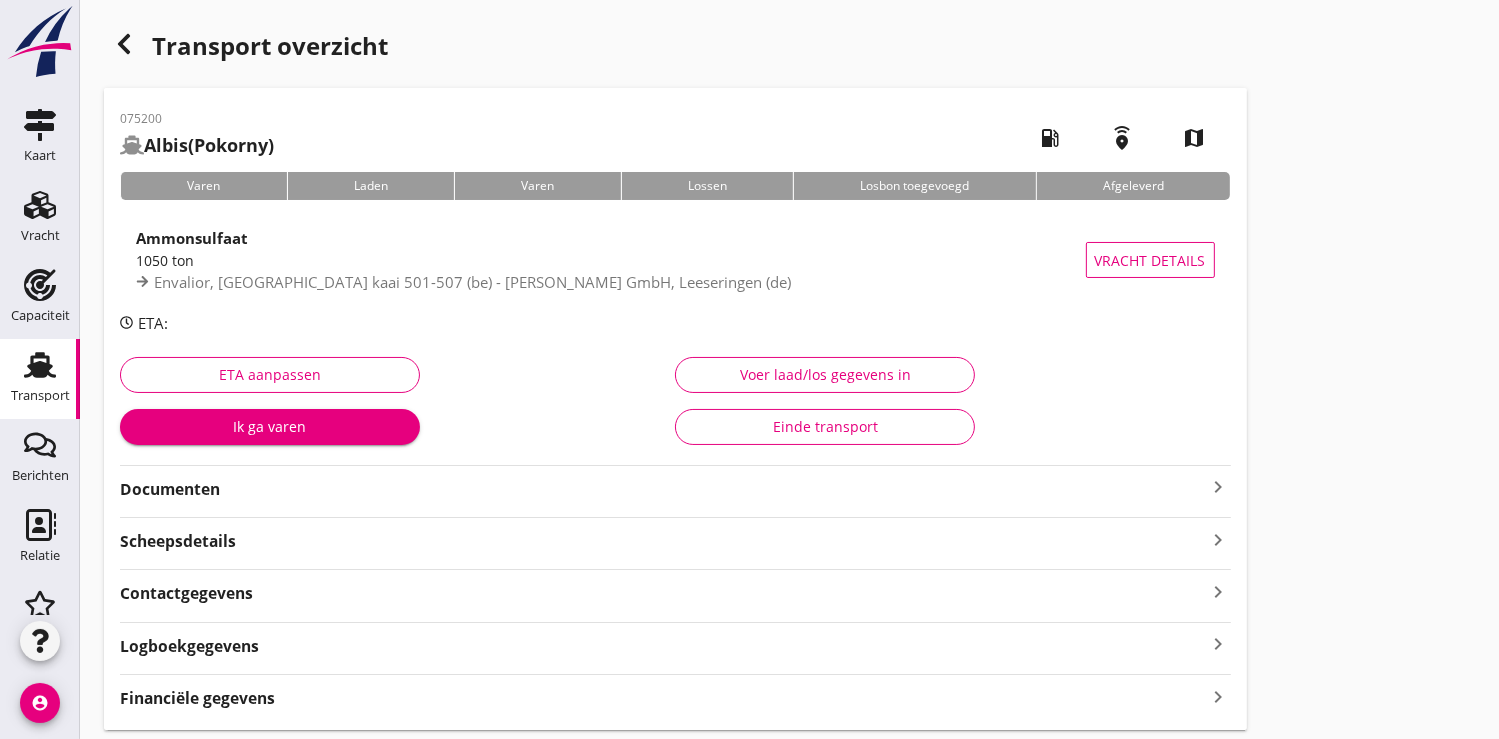 click on "Ik ga varen" at bounding box center [270, 426] 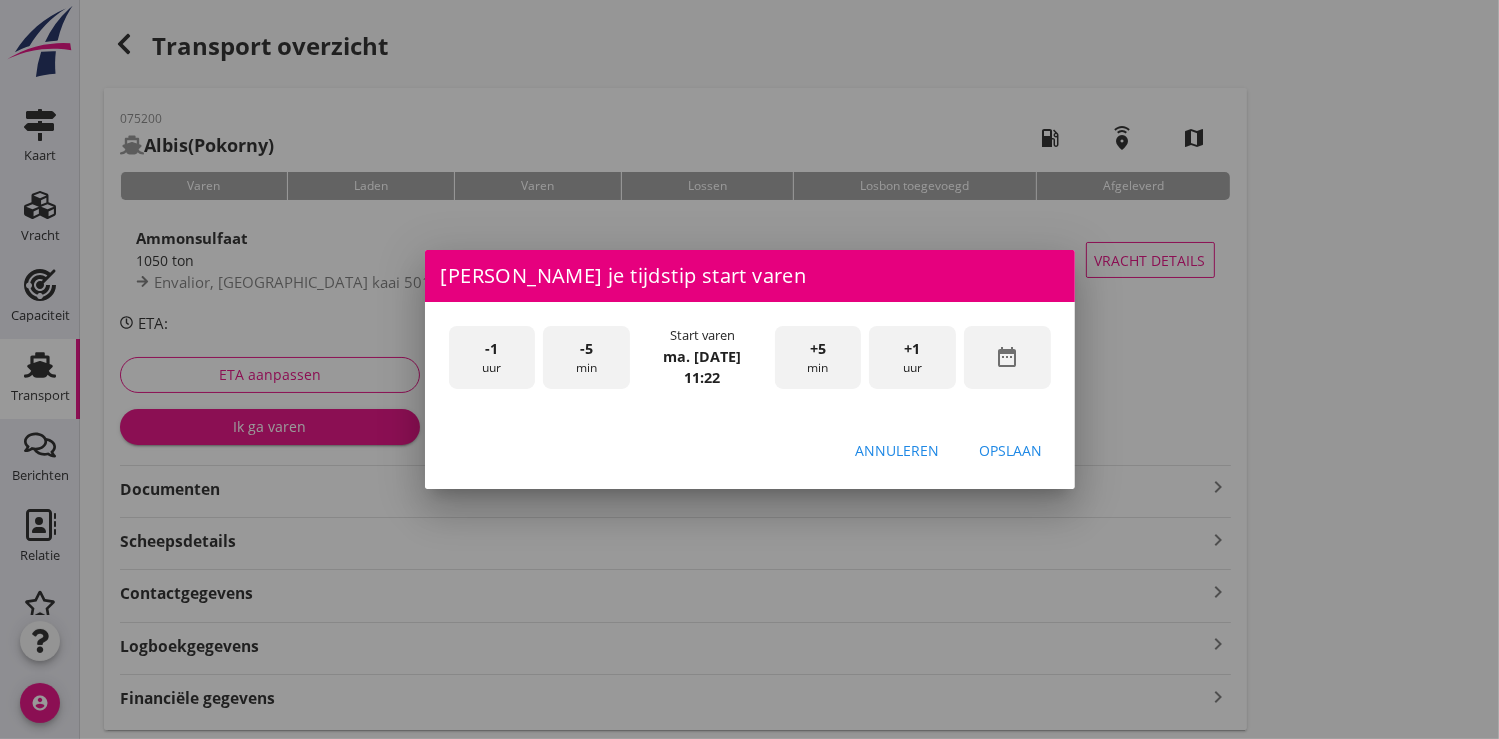 click on "date_range" at bounding box center (1007, 357) 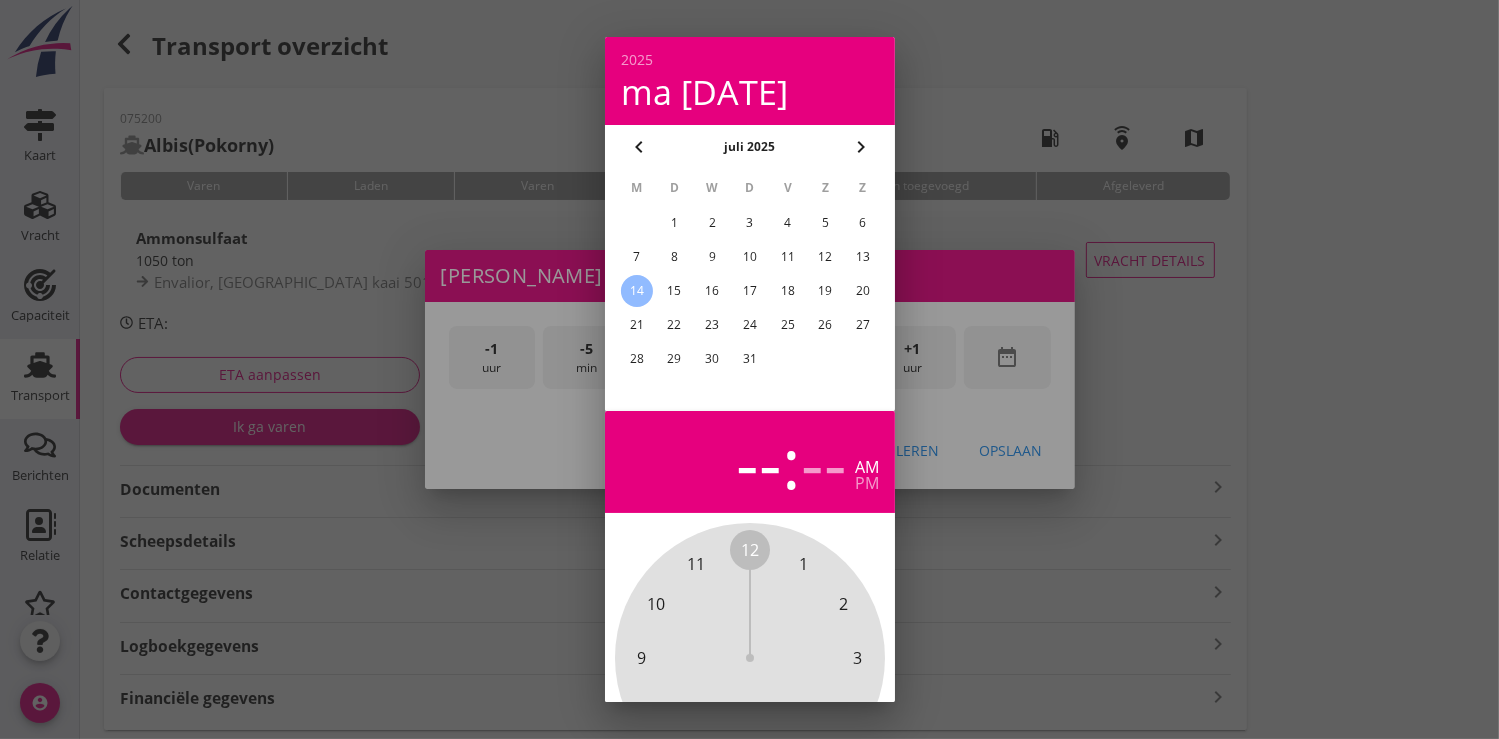 click on "13" at bounding box center (863, 257) 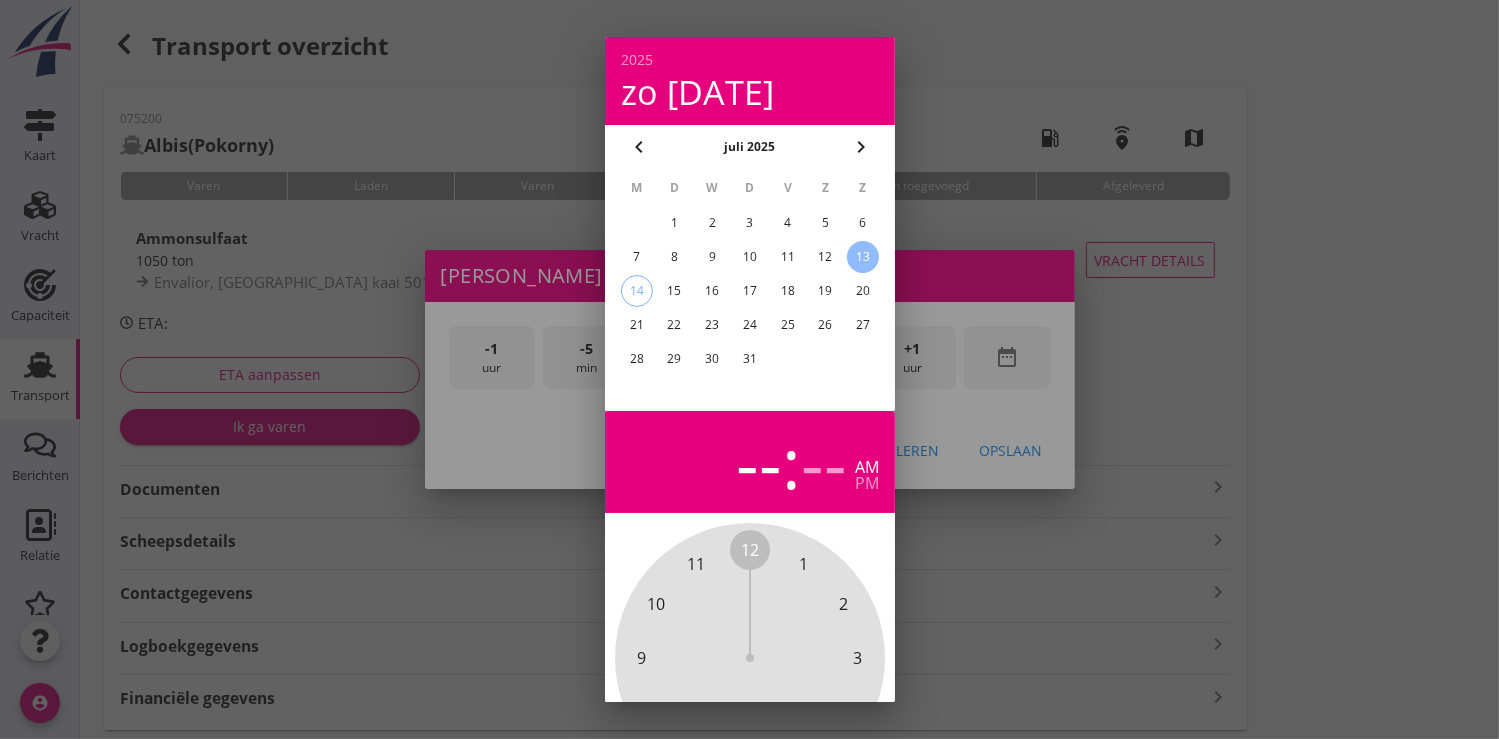 scroll, scrollTop: 185, scrollLeft: 0, axis: vertical 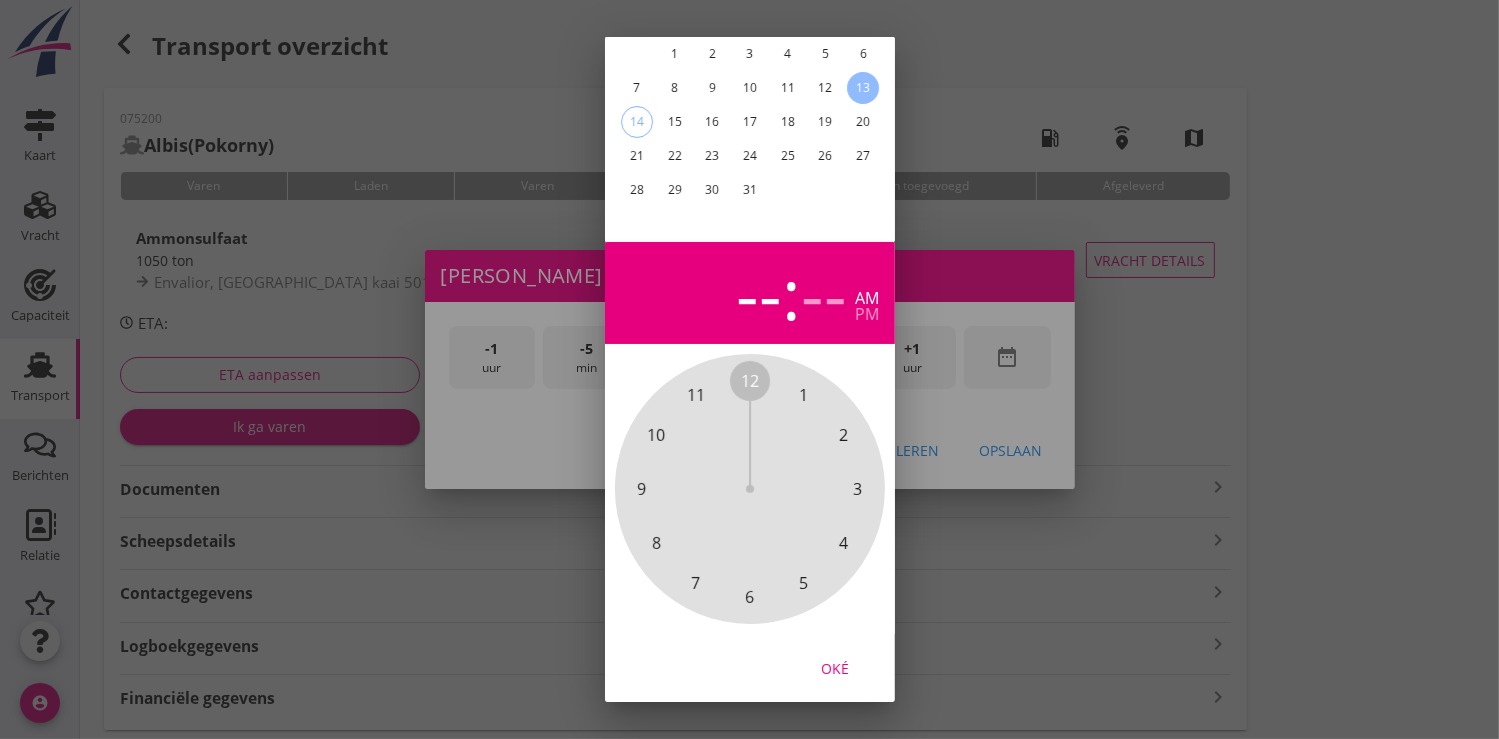 drag, startPoint x: 838, startPoint y: 652, endPoint x: 847, endPoint y: 635, distance: 19.235384 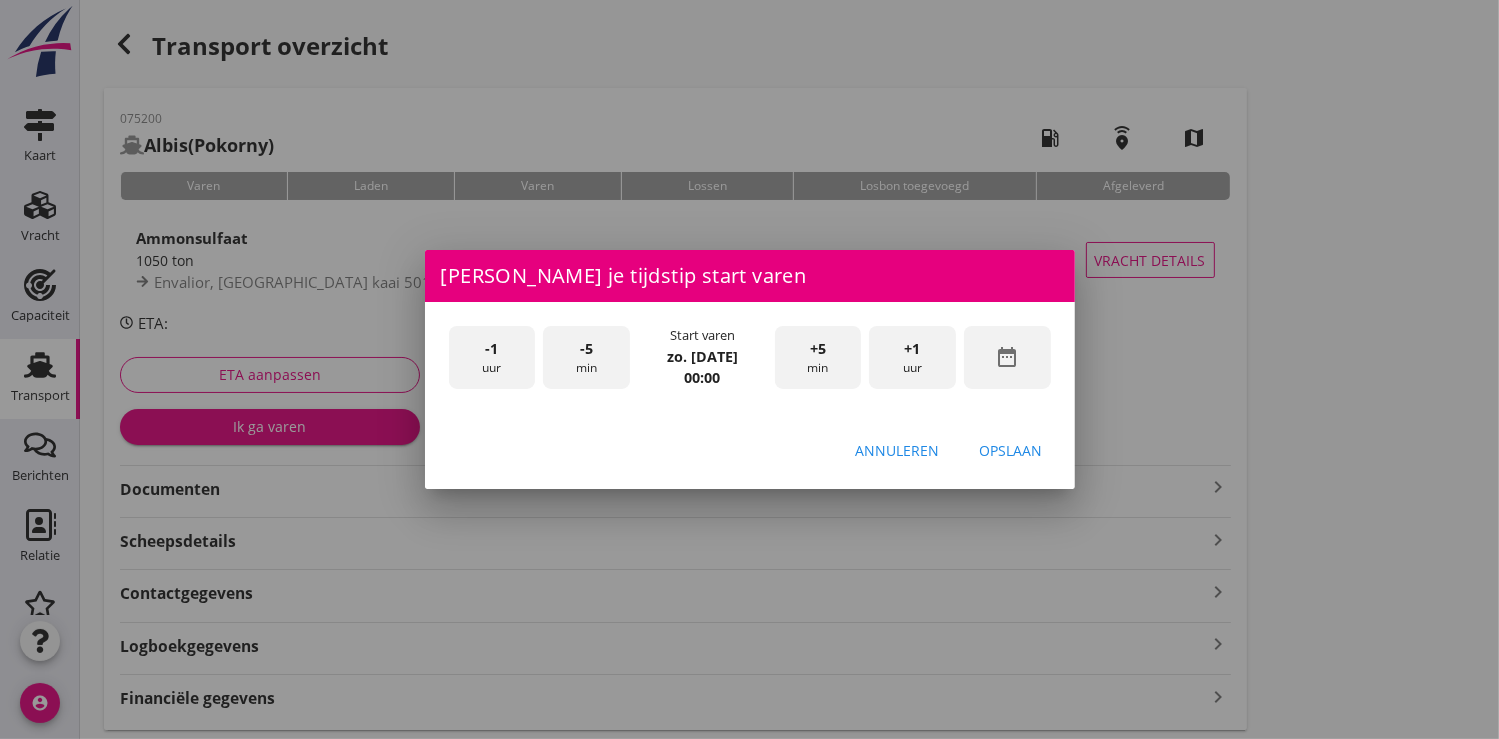click on "+1  uur" at bounding box center (912, 357) 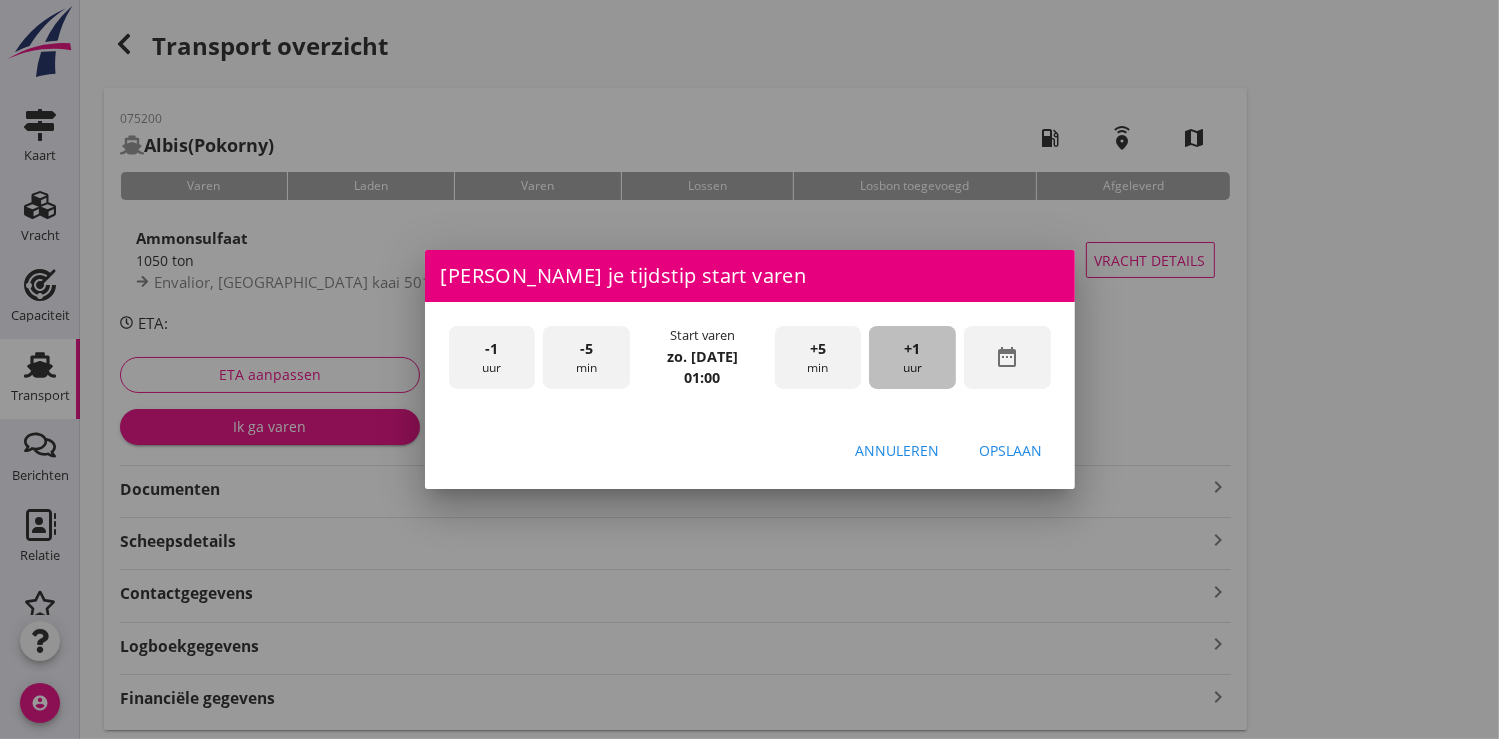 click on "+1  uur" at bounding box center [912, 357] 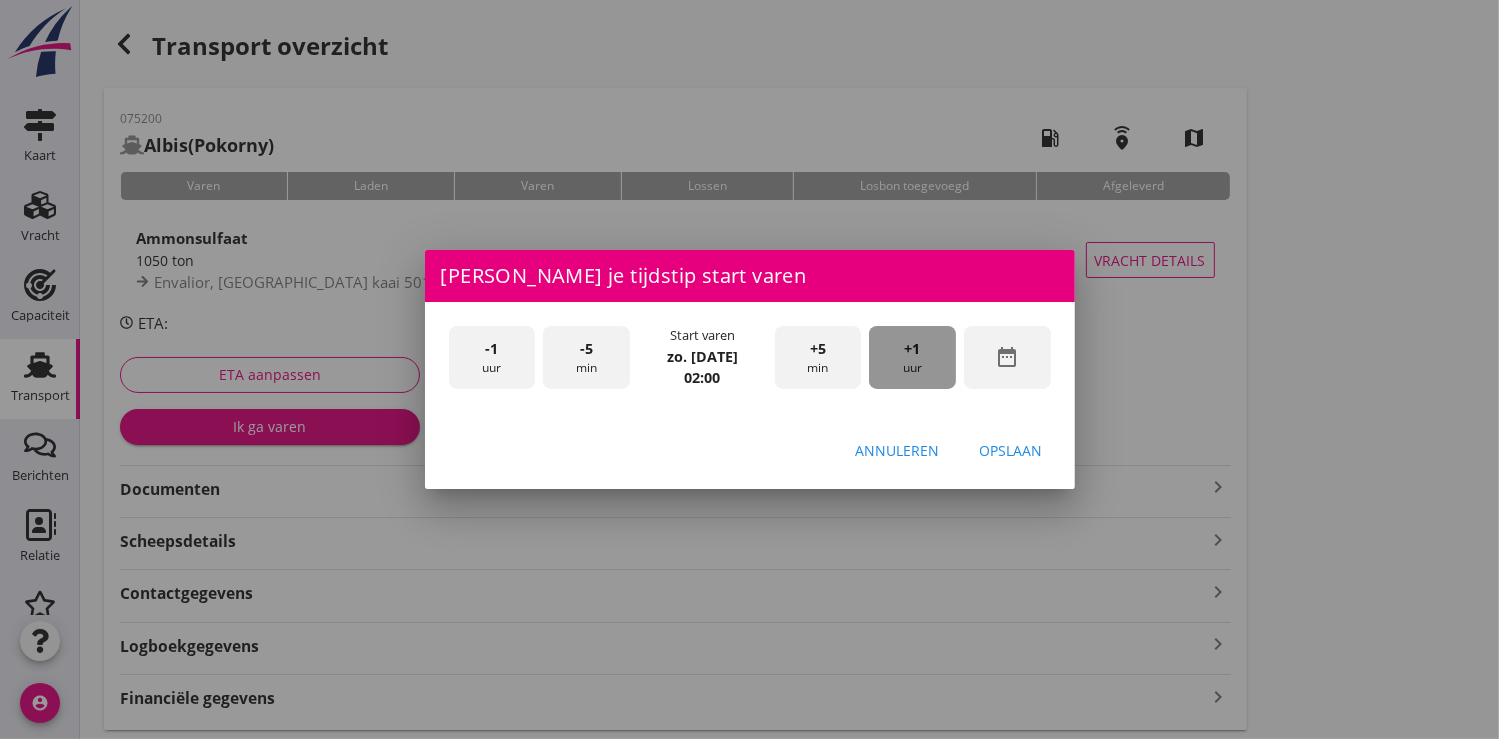click on "+1  uur" at bounding box center [912, 357] 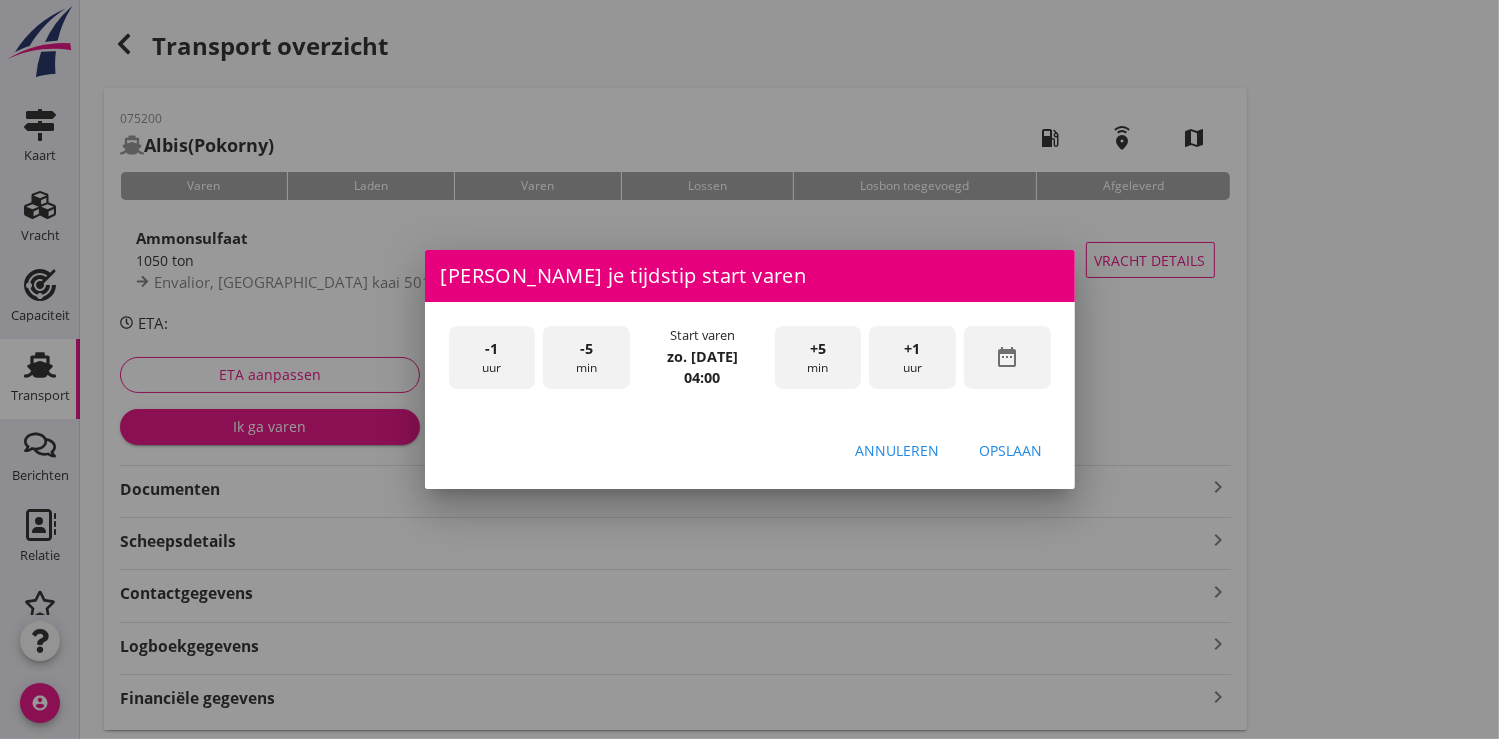 click on "+1  uur" at bounding box center (912, 357) 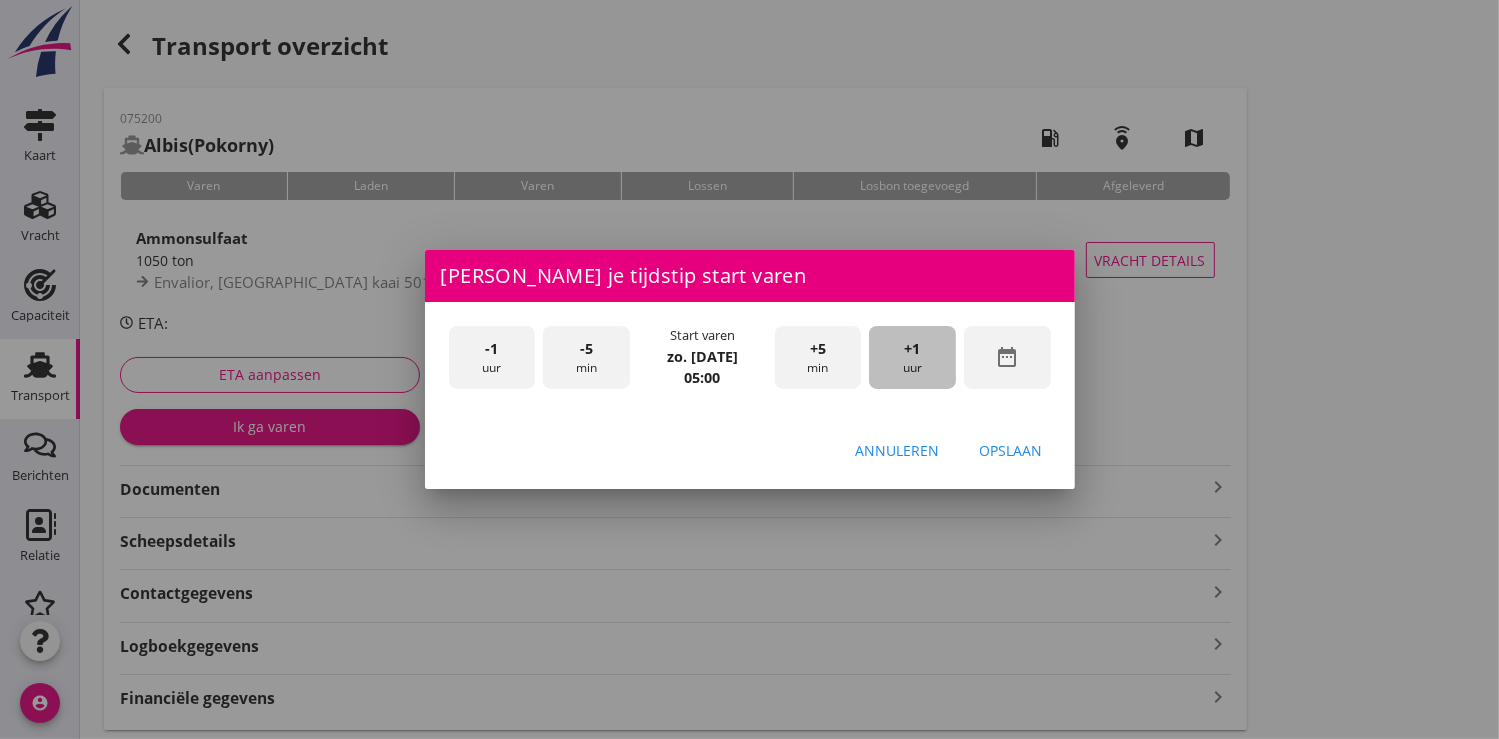 click on "+1  uur" at bounding box center (912, 357) 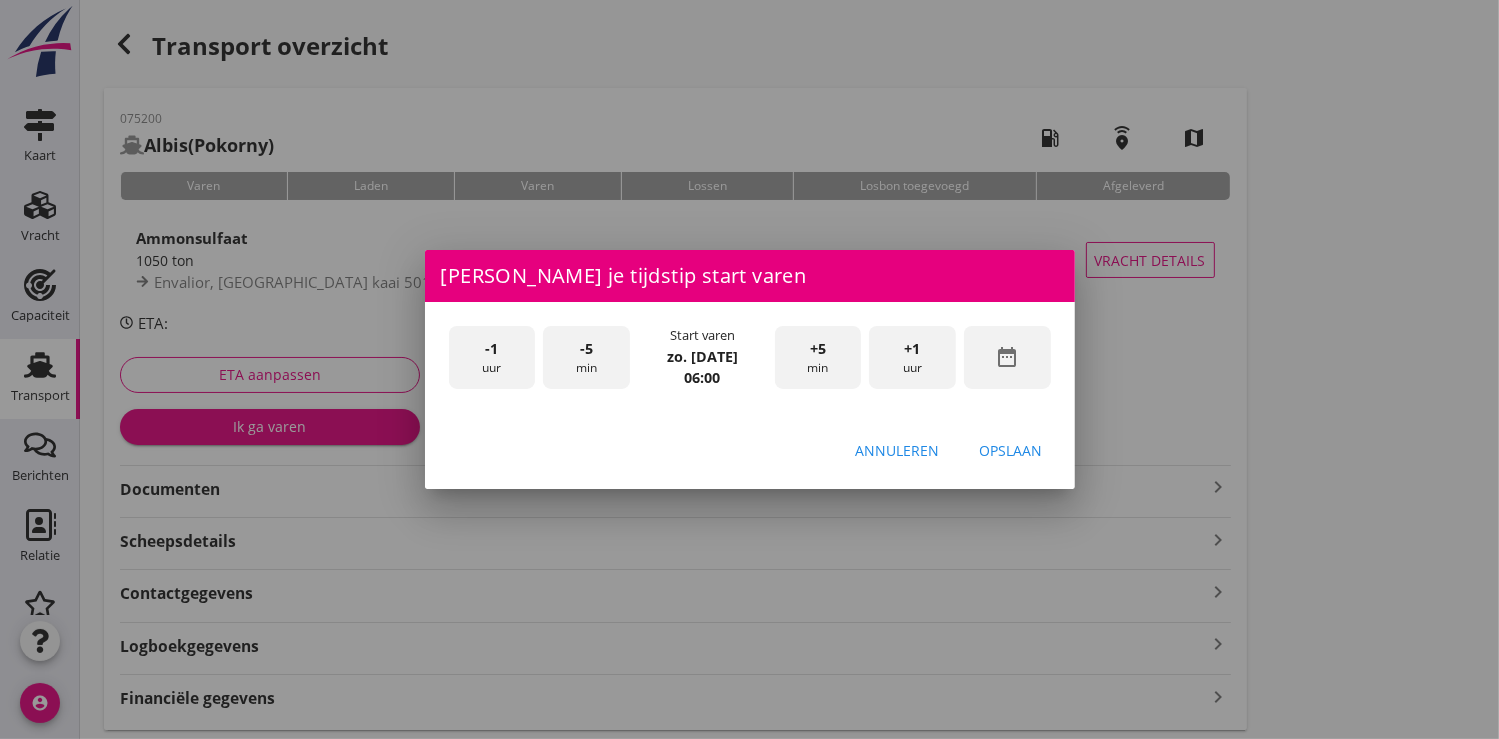 click on "+1  uur" at bounding box center [912, 357] 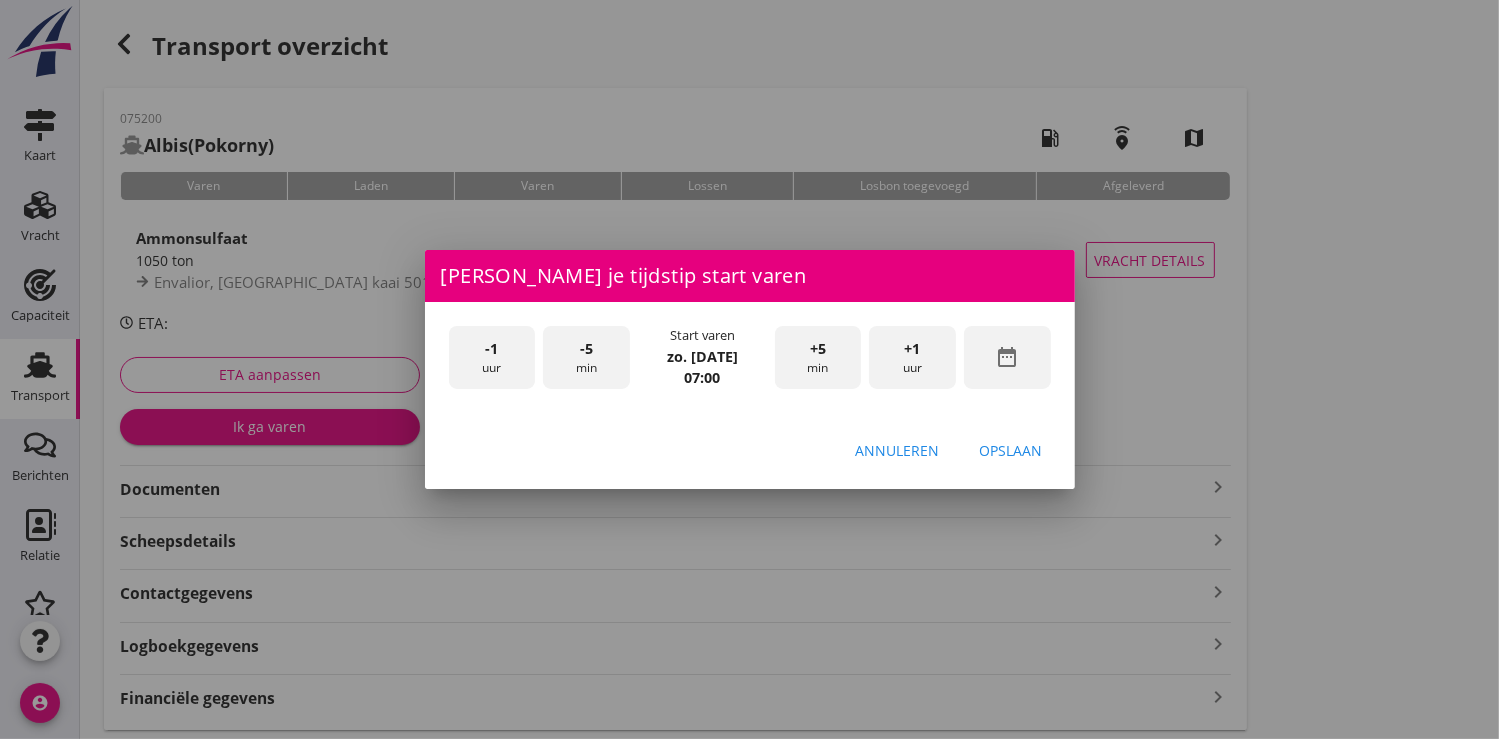 click on "Opslaan" at bounding box center (1011, 450) 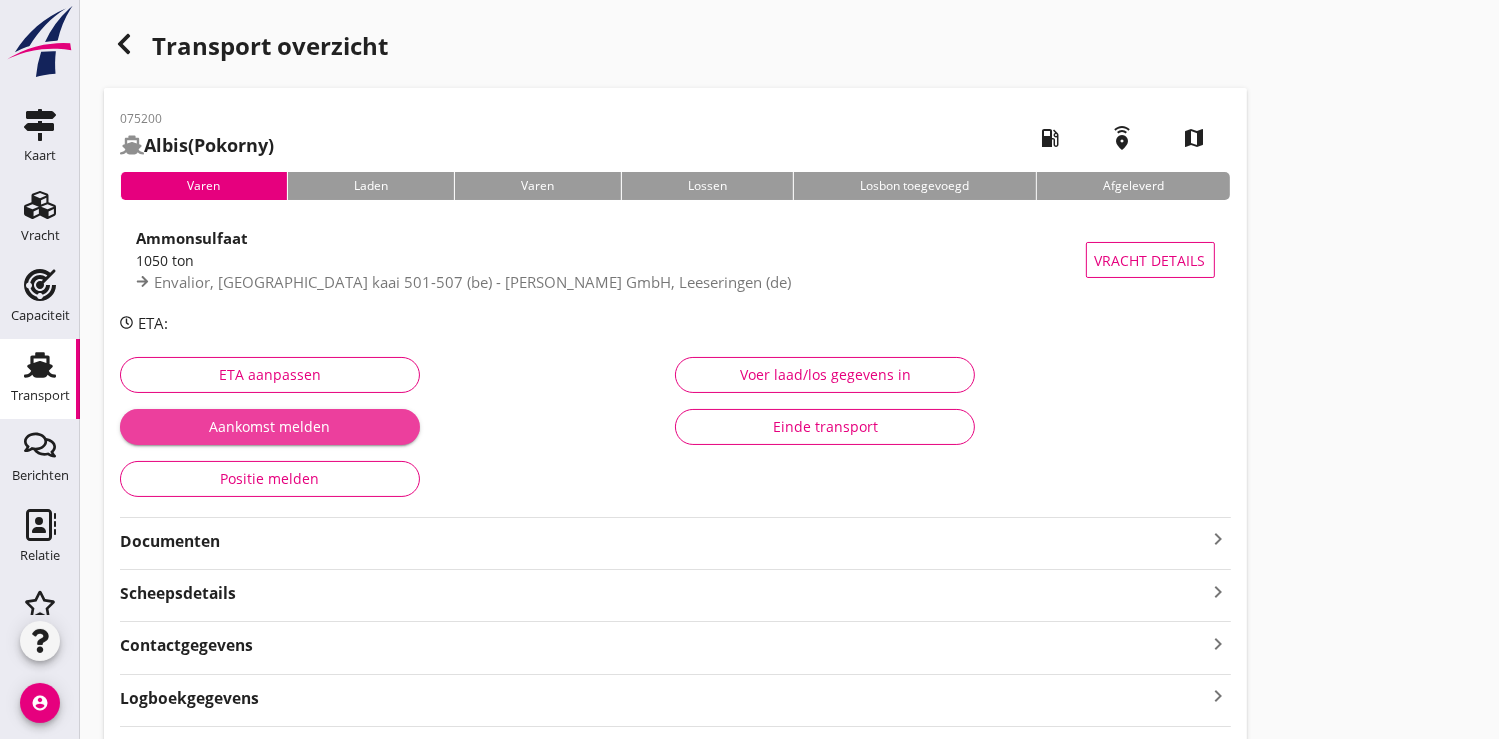 click on "Aankomst melden" at bounding box center (270, 426) 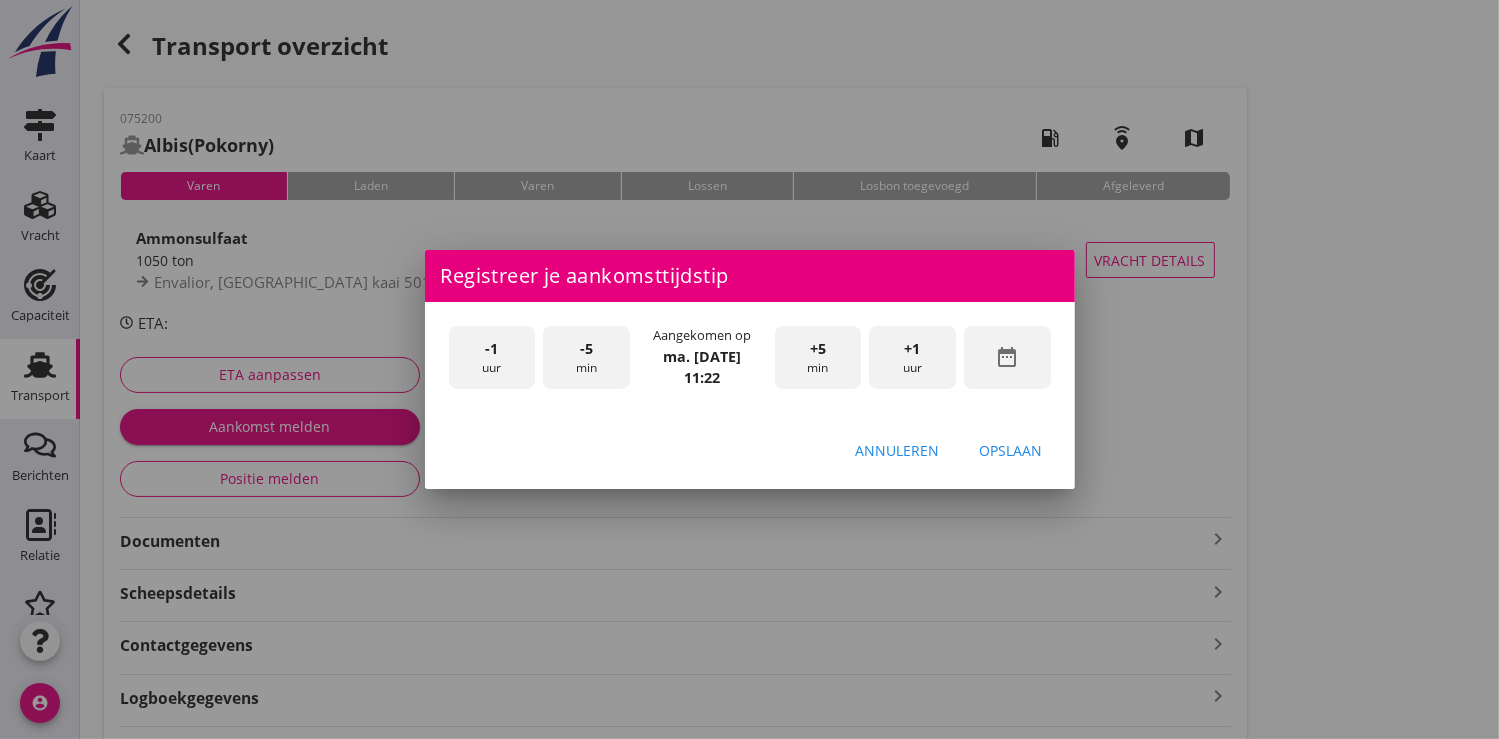 click on "date_range" at bounding box center (1007, 357) 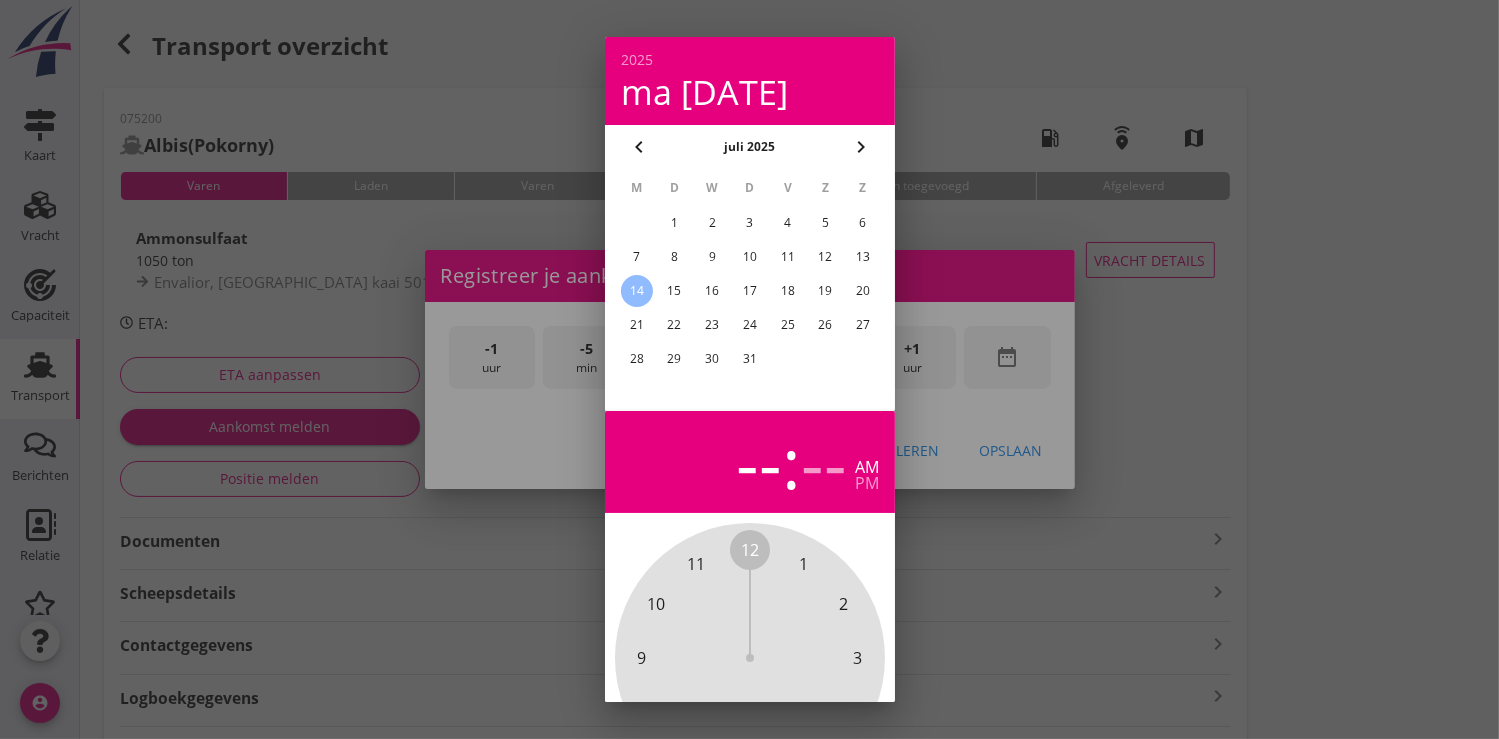 click on "13" at bounding box center (863, 257) 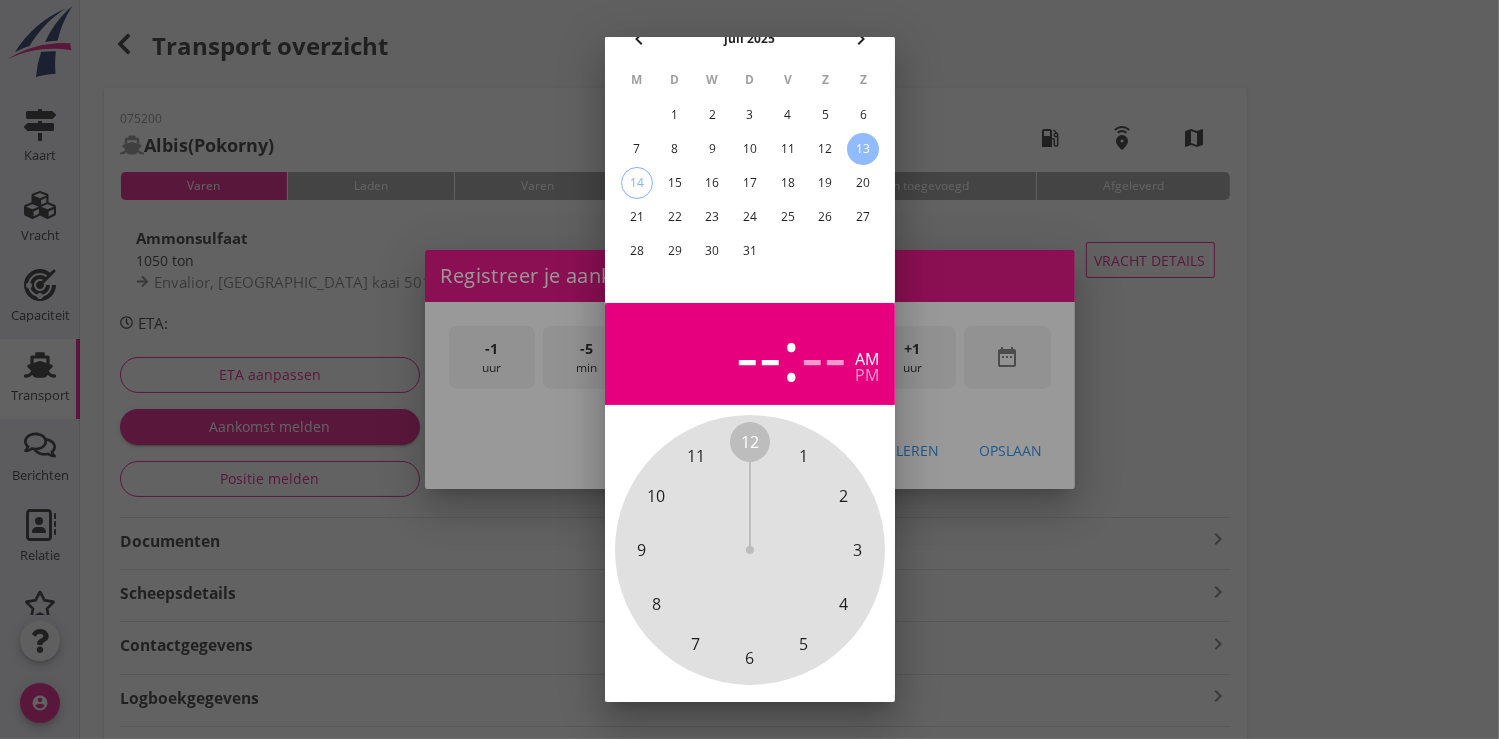 scroll, scrollTop: 185, scrollLeft: 0, axis: vertical 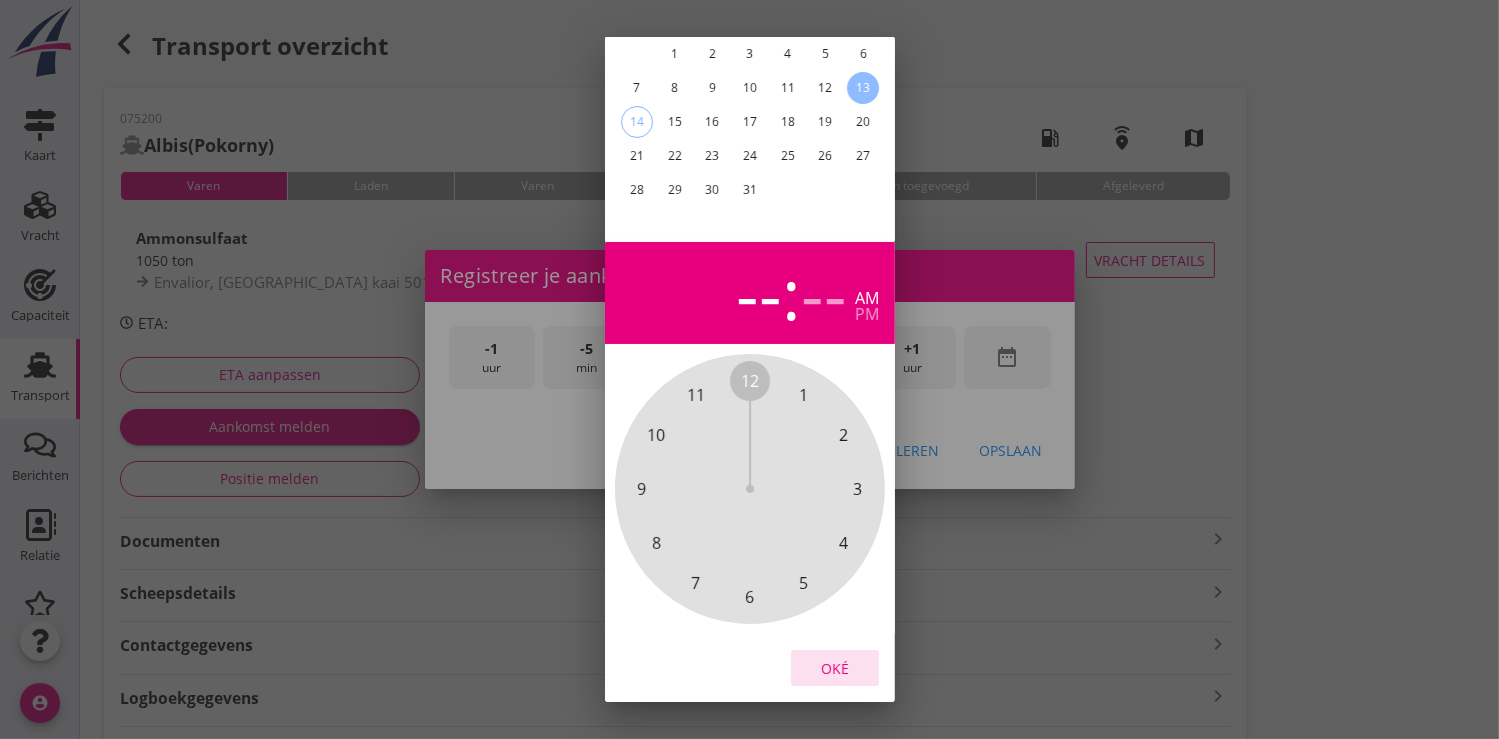 drag, startPoint x: 817, startPoint y: 648, endPoint x: 853, endPoint y: 604, distance: 56.85068 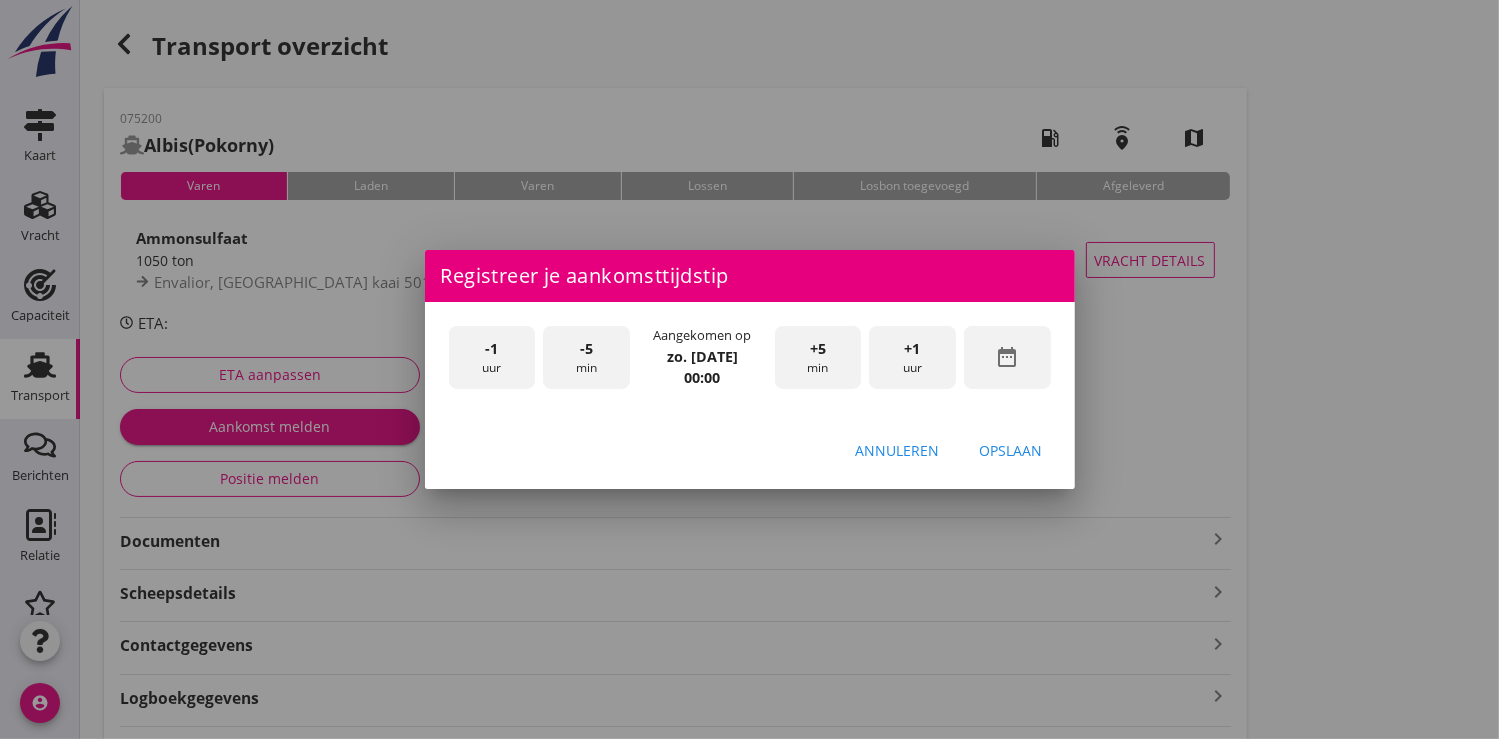 click on "+1  uur" at bounding box center (912, 357) 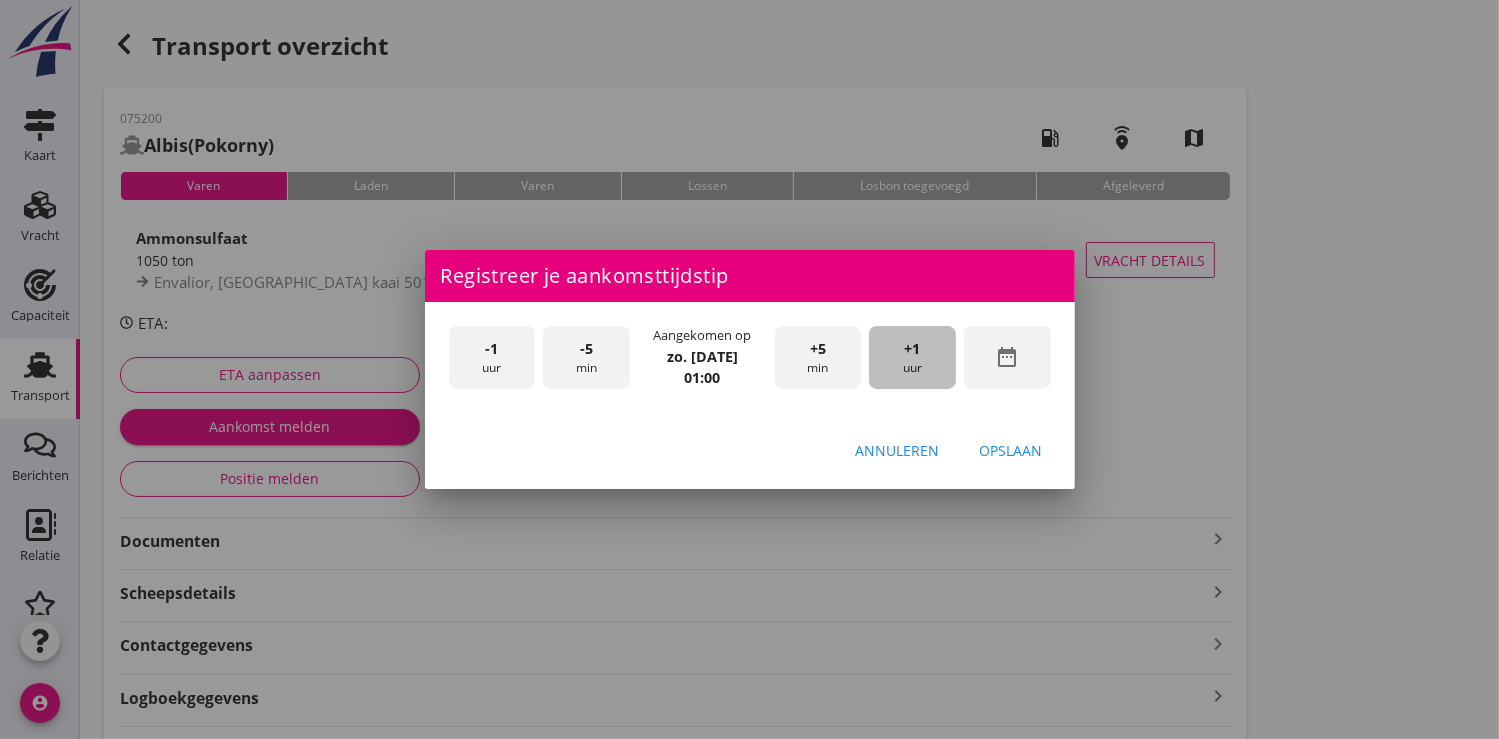 click on "+1  uur" at bounding box center (912, 357) 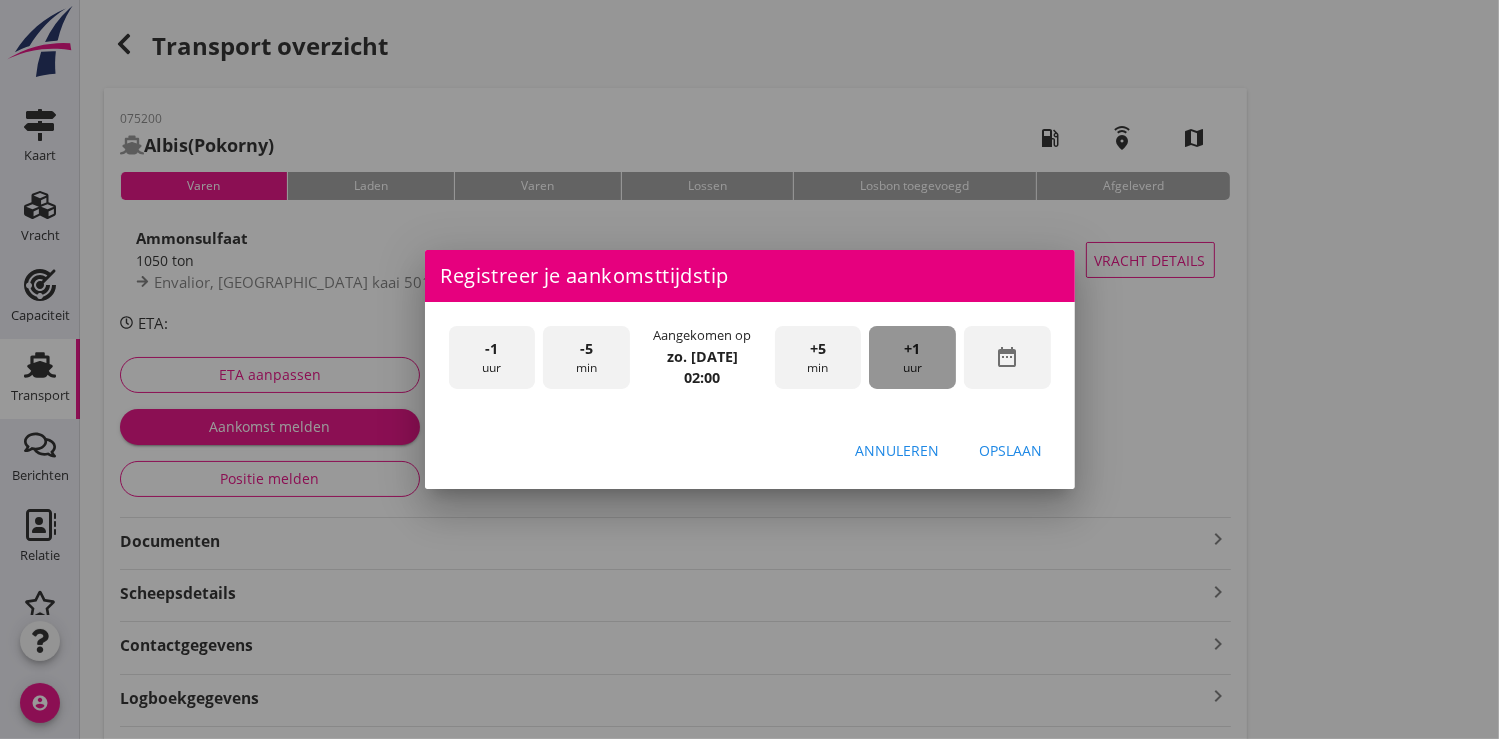 click on "+1  uur" at bounding box center (912, 357) 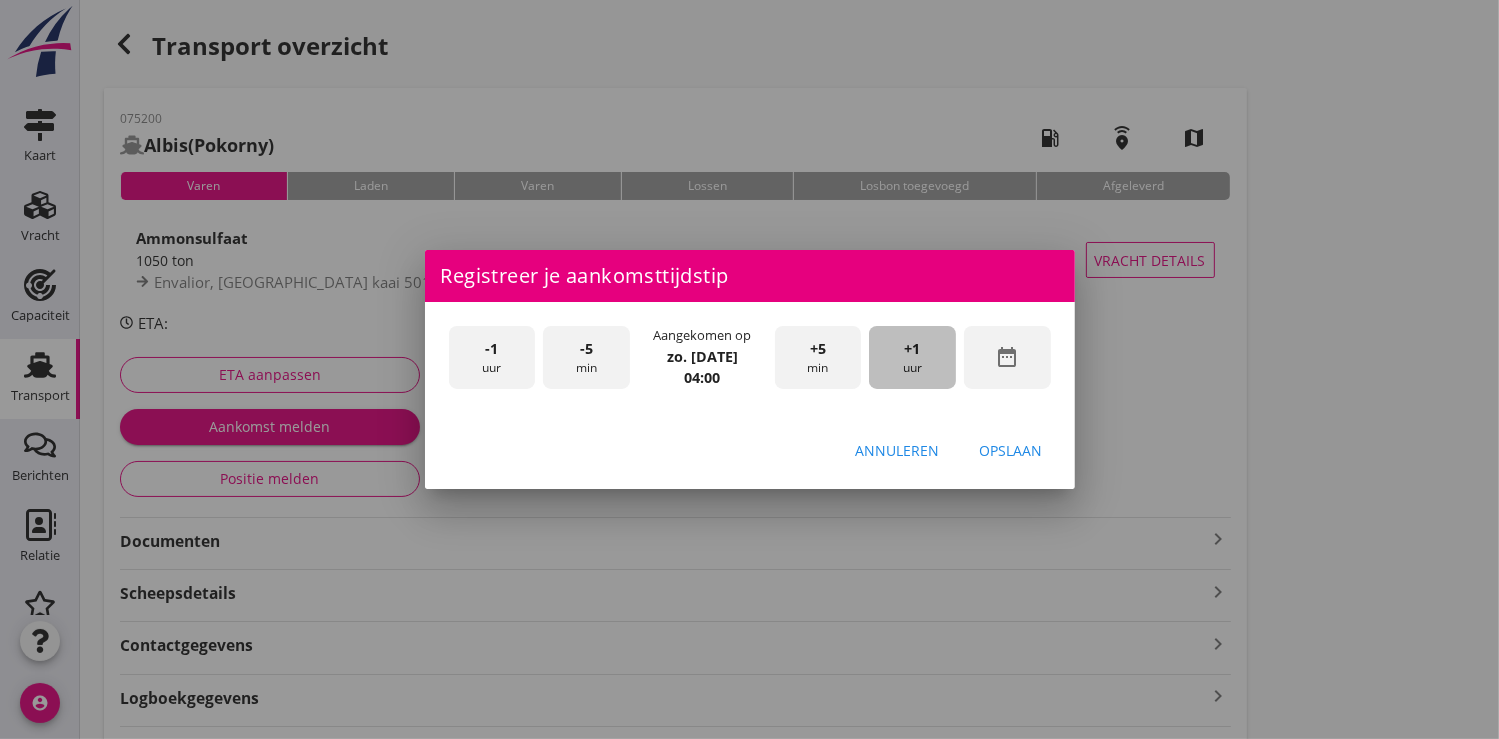 click on "+1  uur" at bounding box center [912, 357] 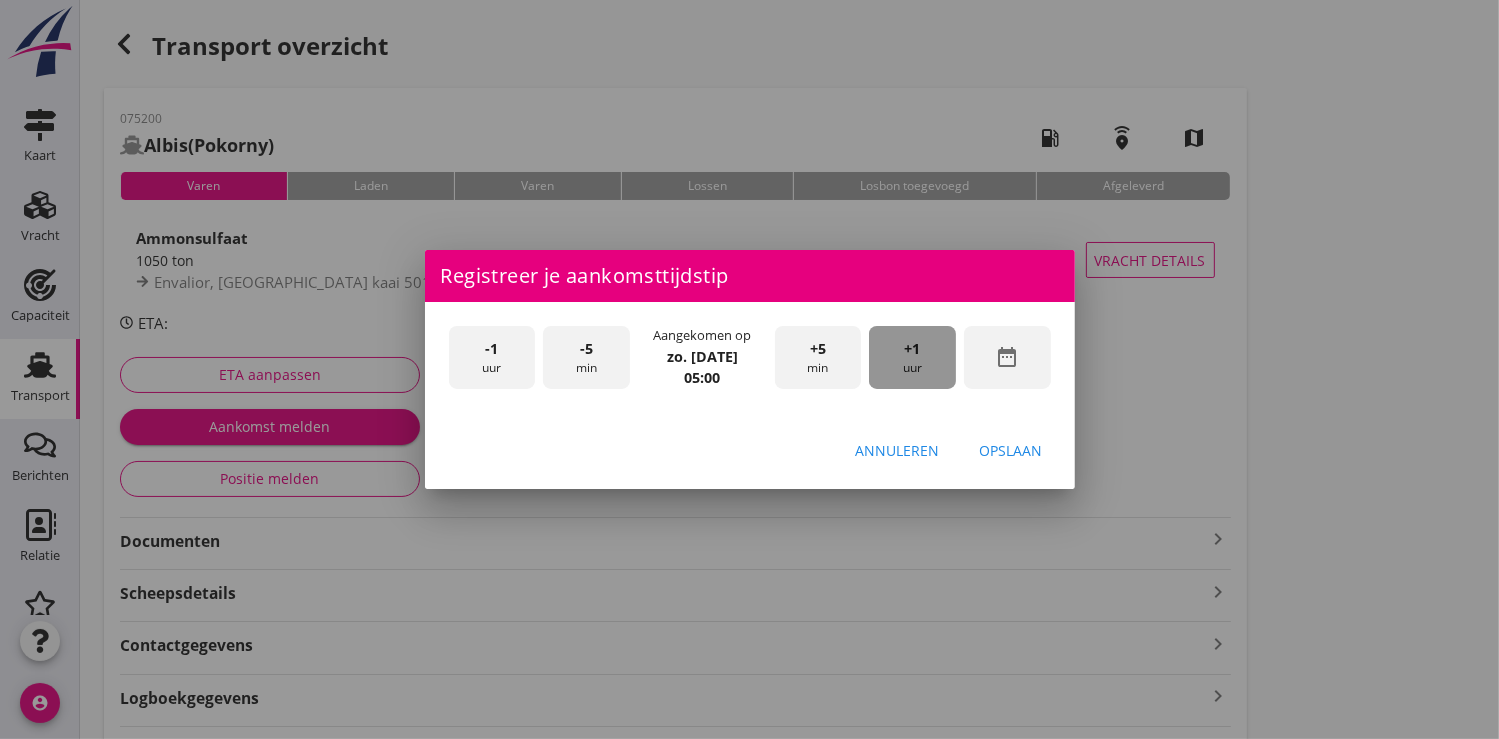 click on "+1  uur" at bounding box center (912, 357) 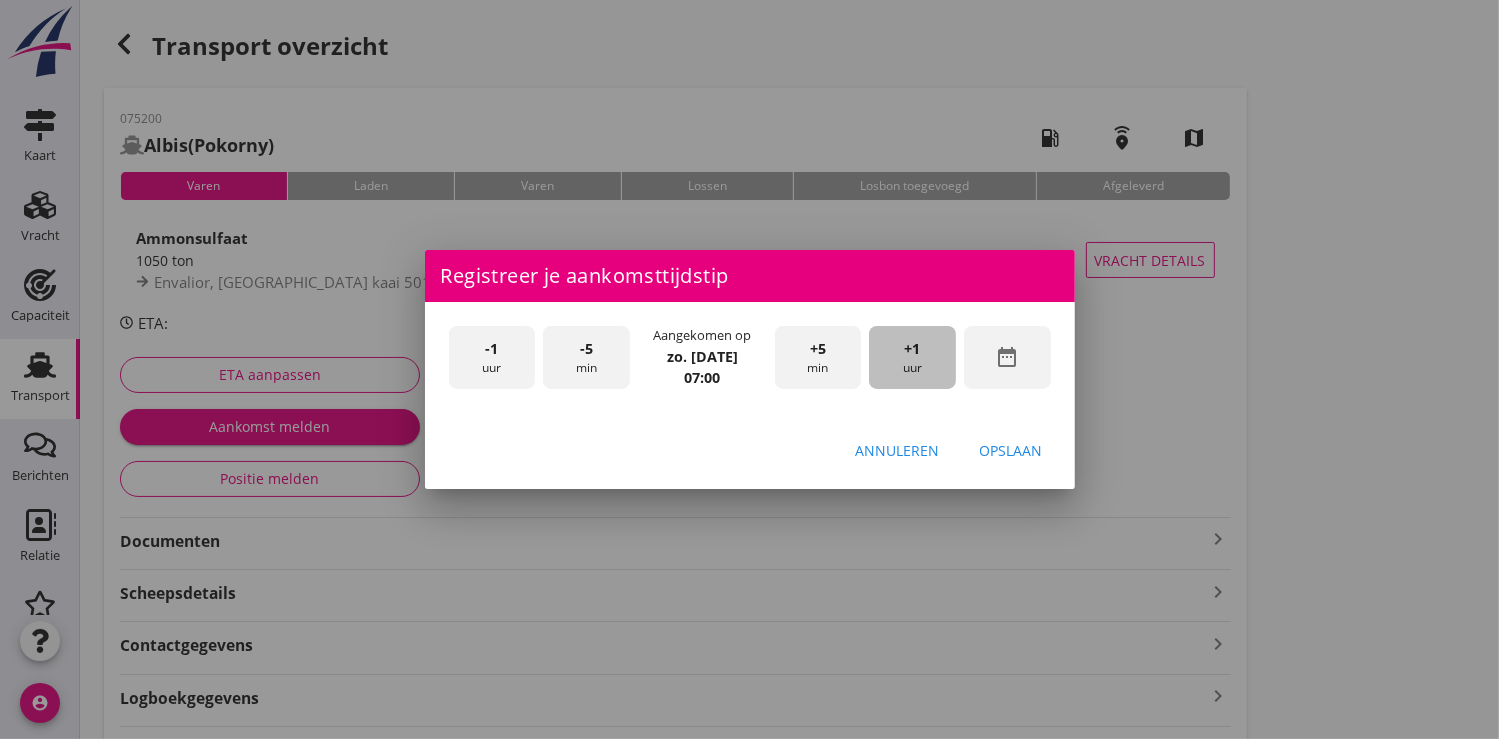 click on "+1  uur" at bounding box center (912, 357) 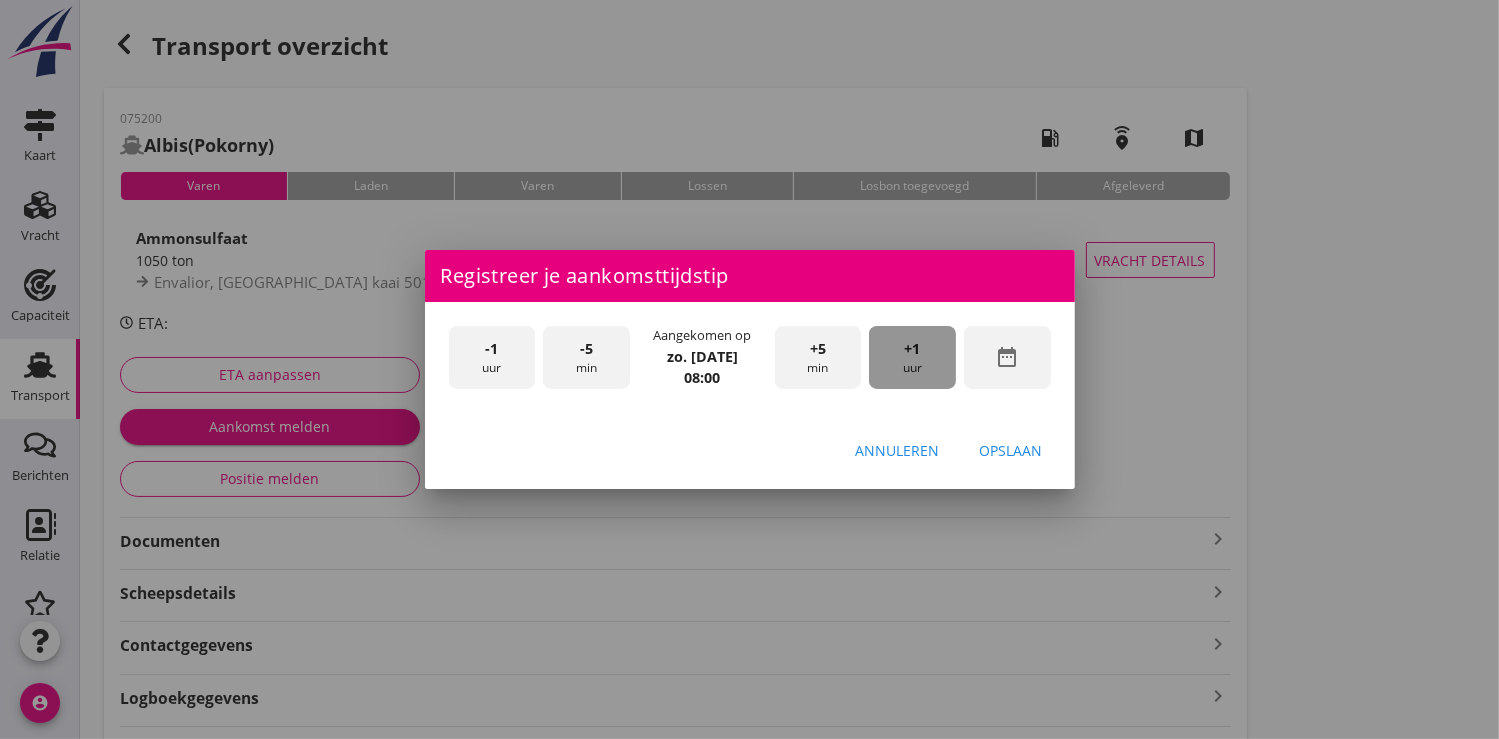 click on "+1  uur" at bounding box center (912, 357) 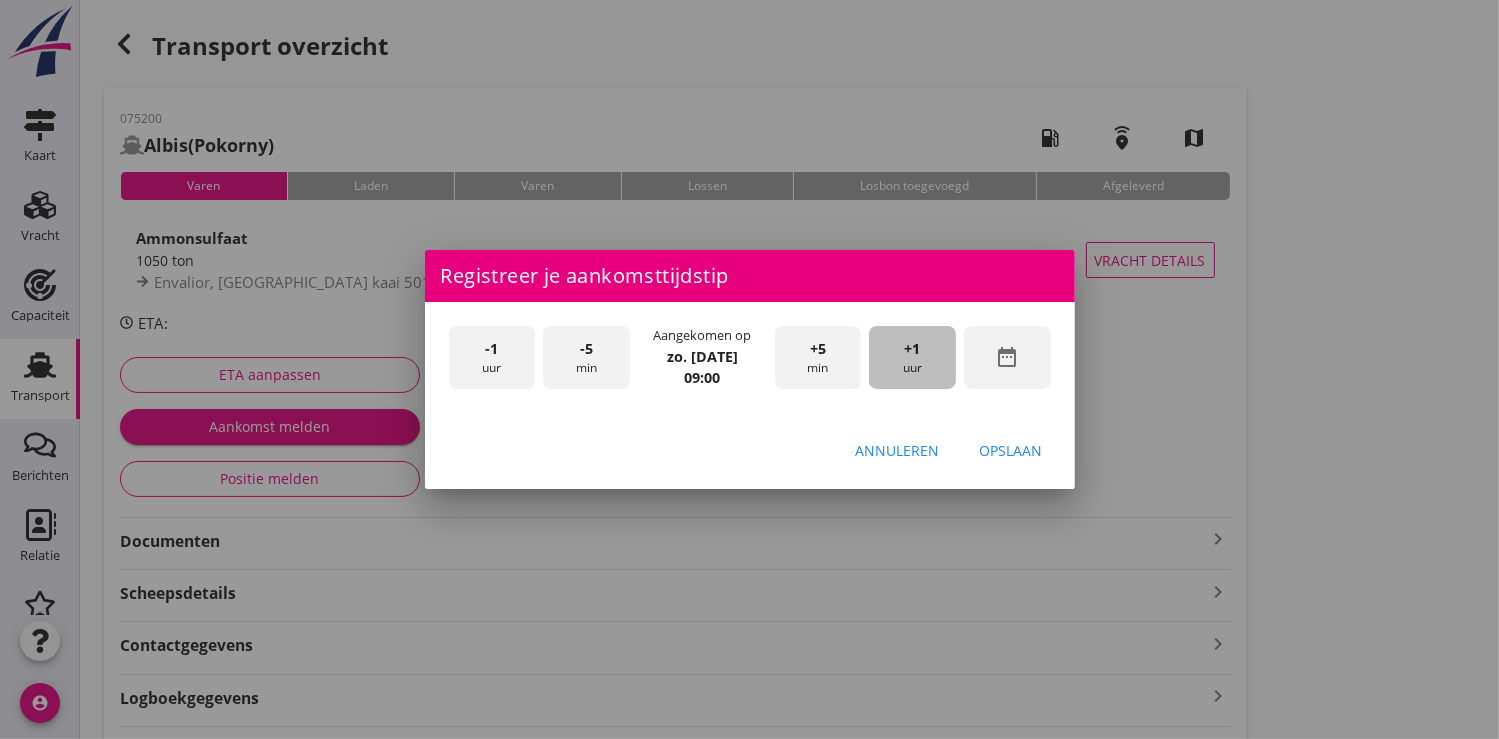 click on "+1  uur" at bounding box center (912, 357) 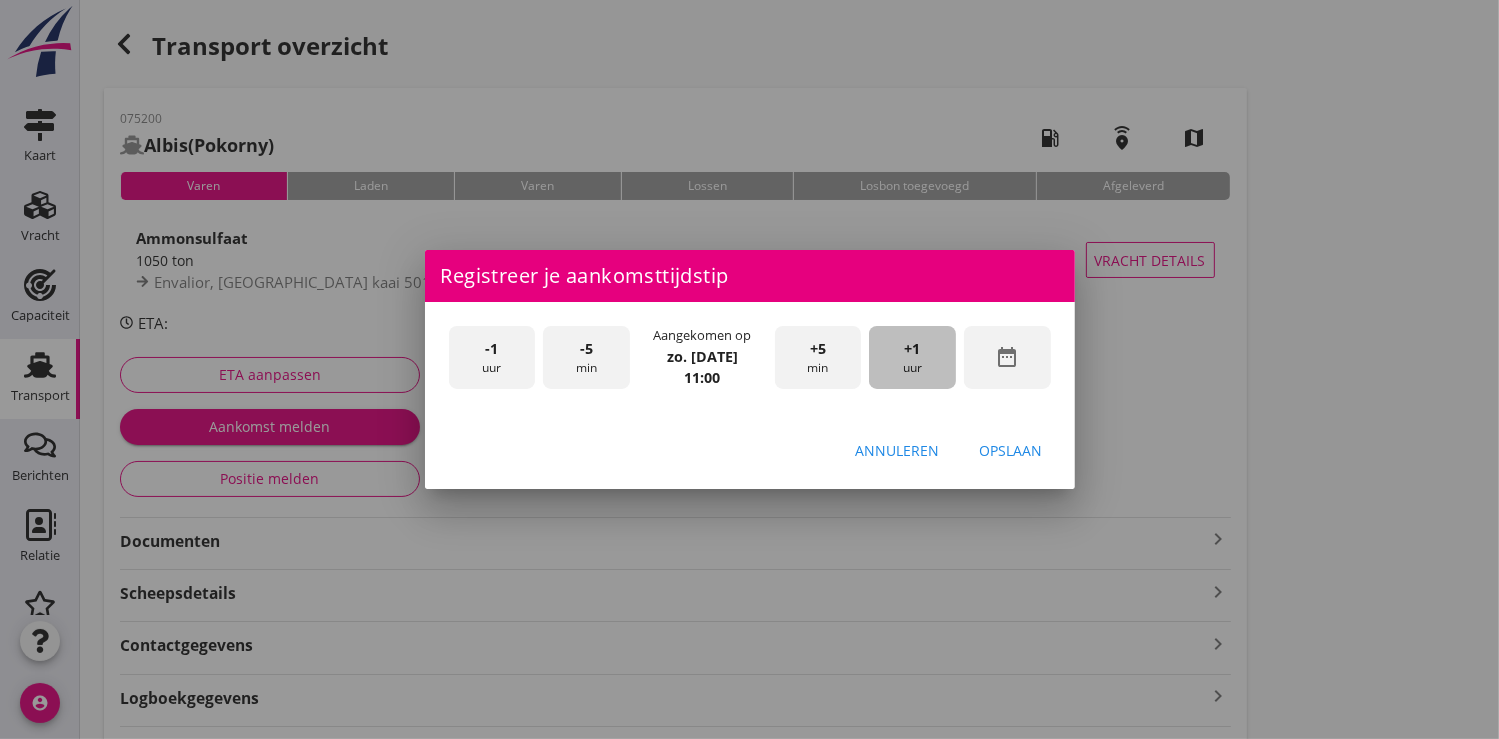 click on "+1  uur" at bounding box center [912, 357] 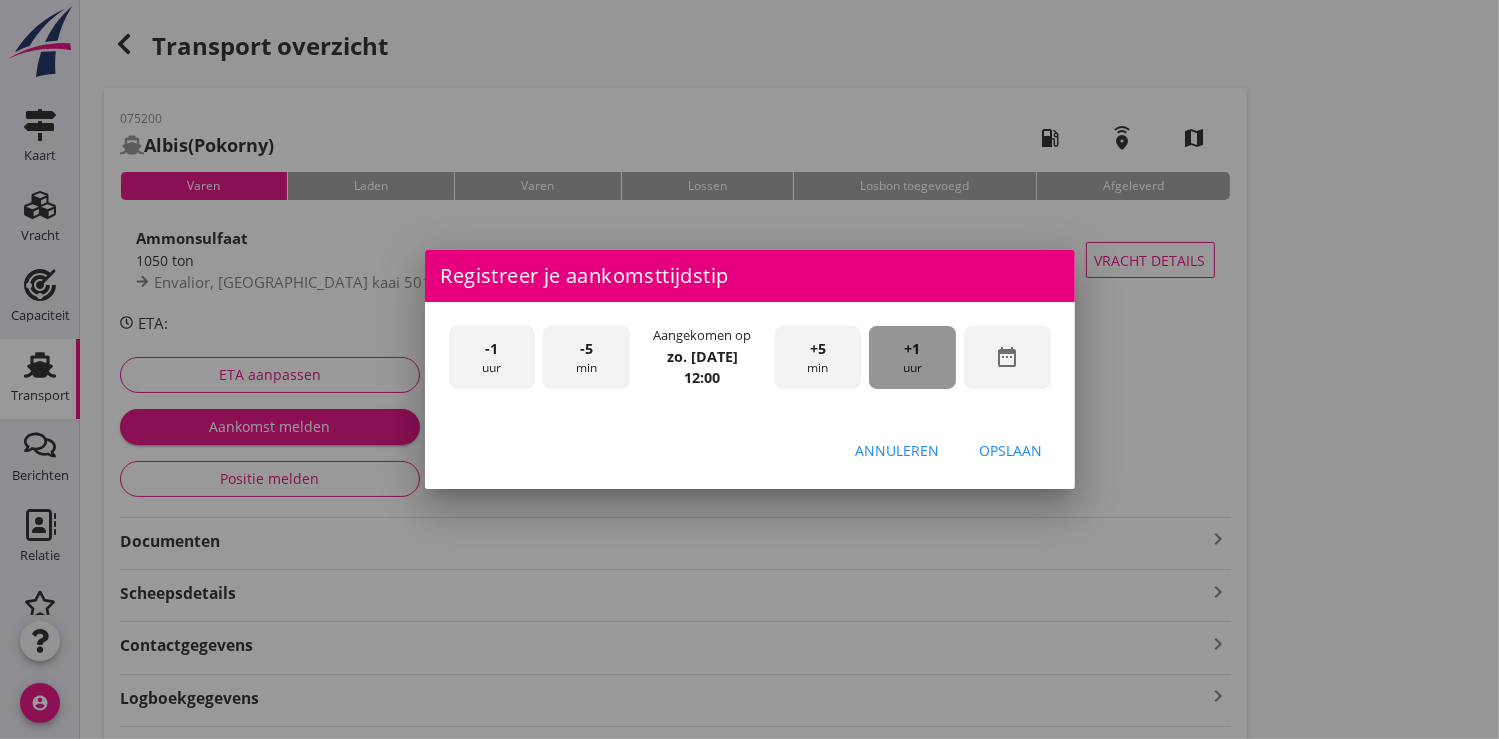click on "+1  uur" at bounding box center (912, 357) 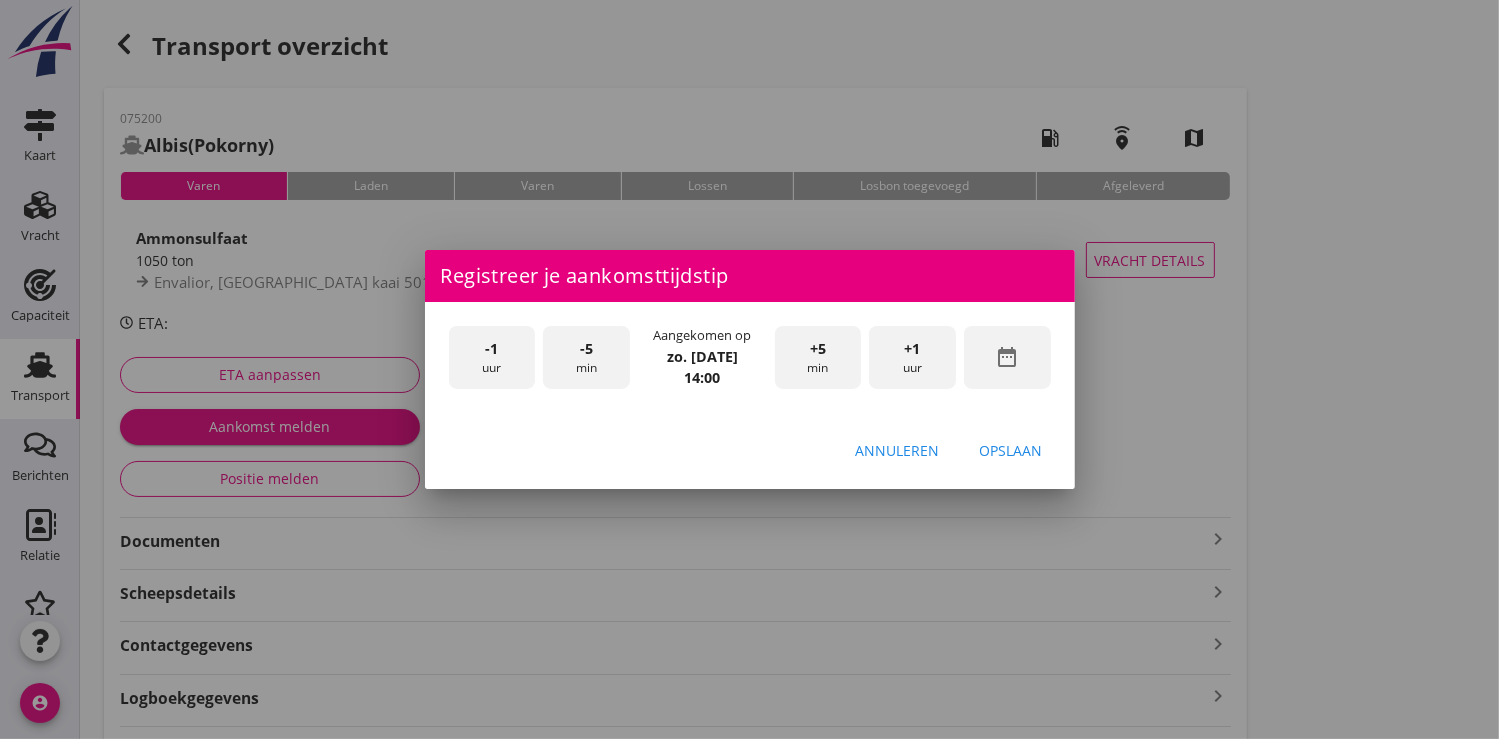 click on "Opslaan" at bounding box center (1011, 450) 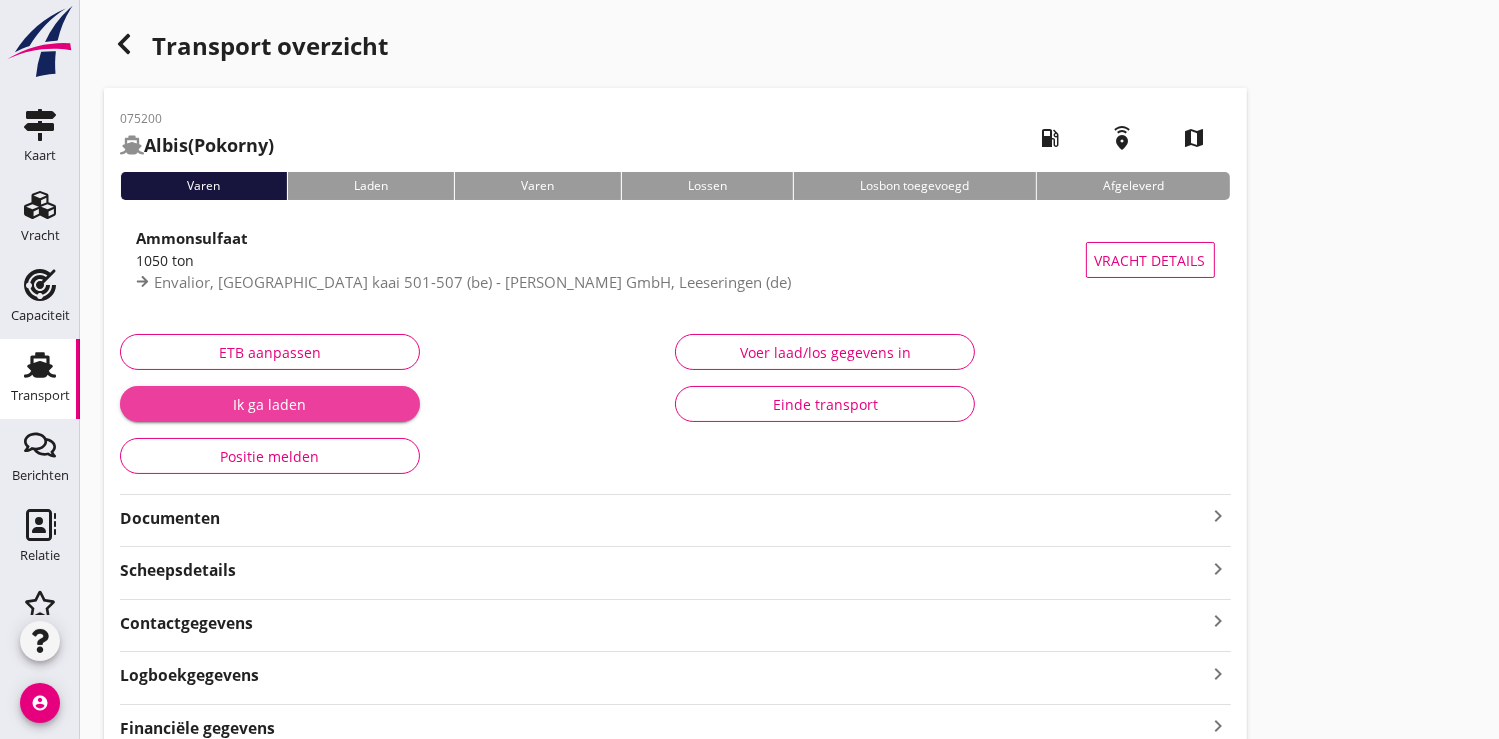 click on "Ik ga laden" at bounding box center (270, 404) 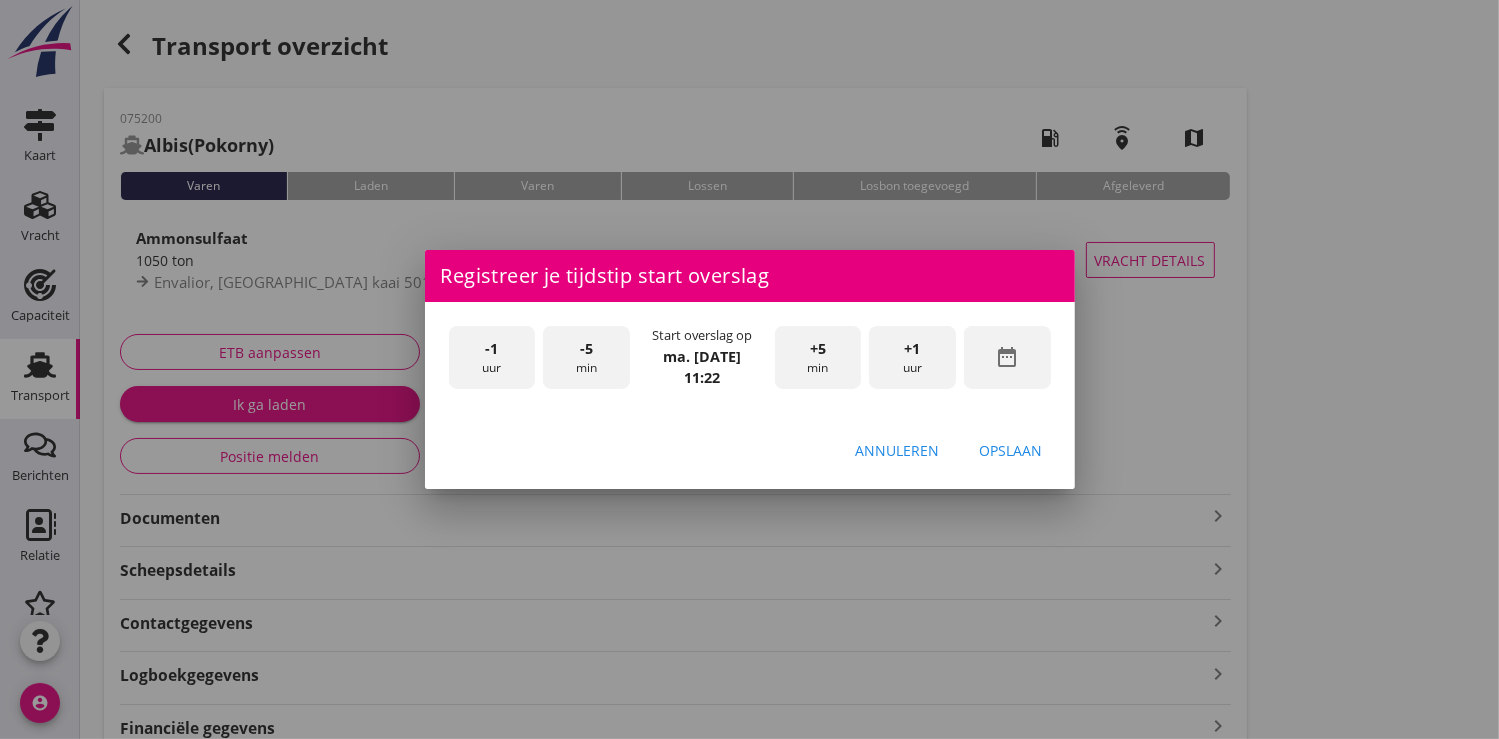 click on "-1  uur" at bounding box center [492, 357] 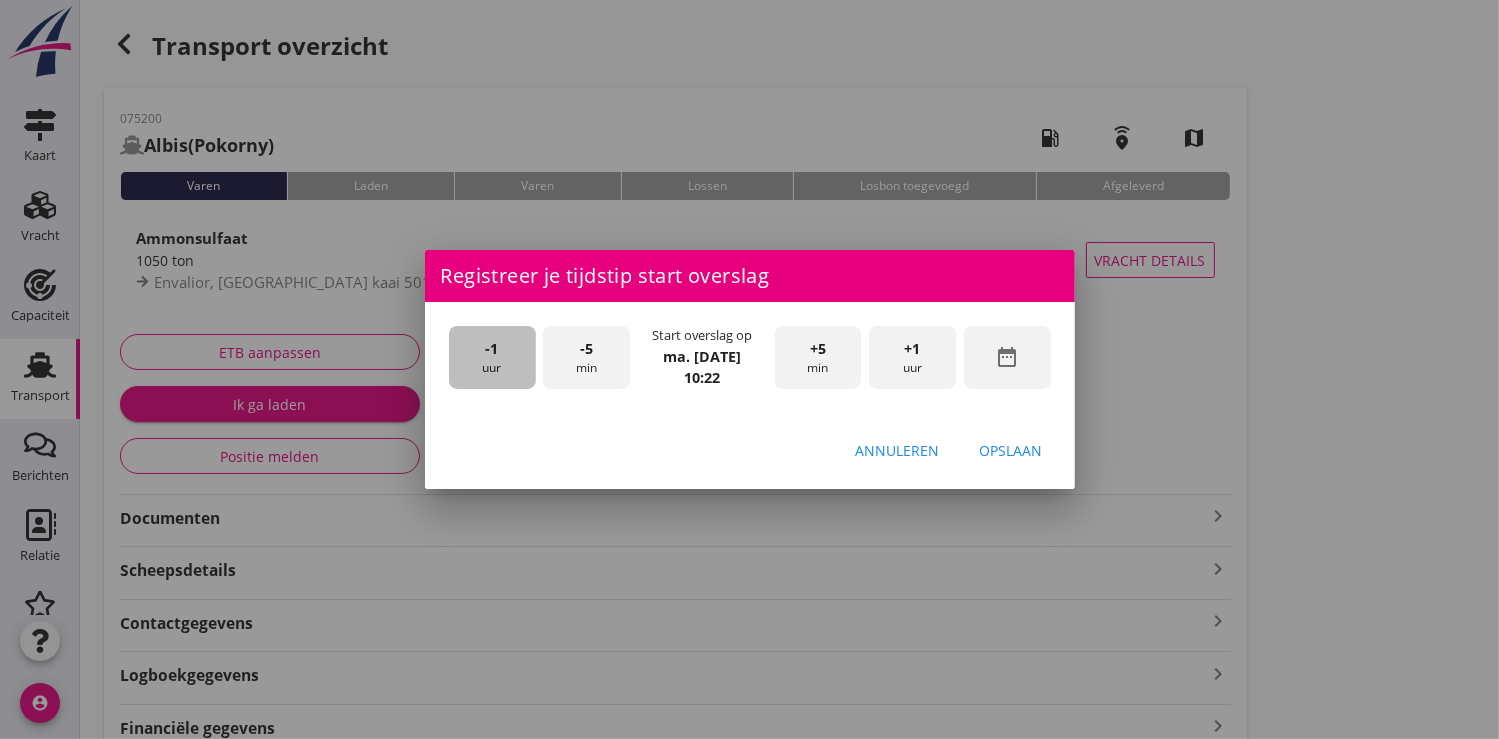 click on "-1  uur" at bounding box center (492, 357) 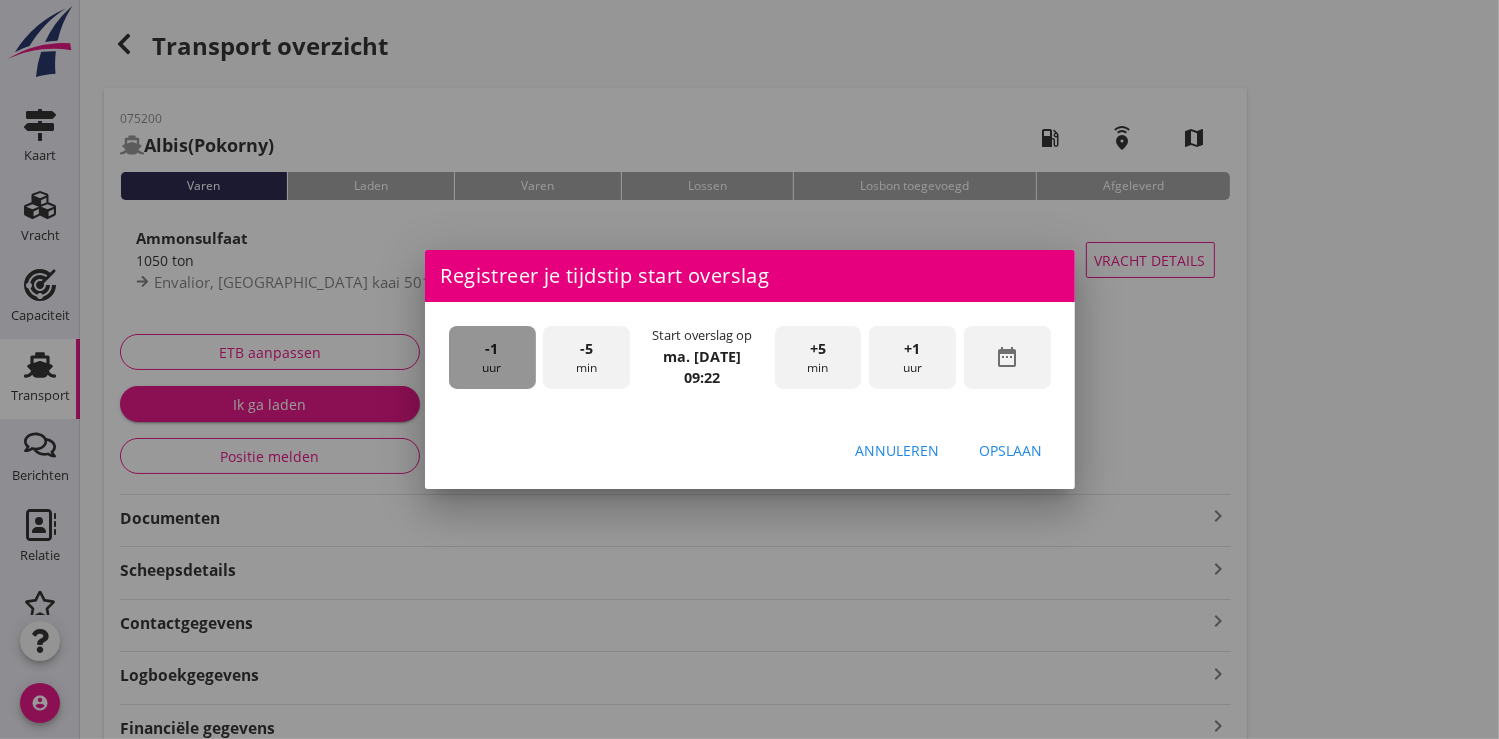 click on "-1  uur" at bounding box center (492, 357) 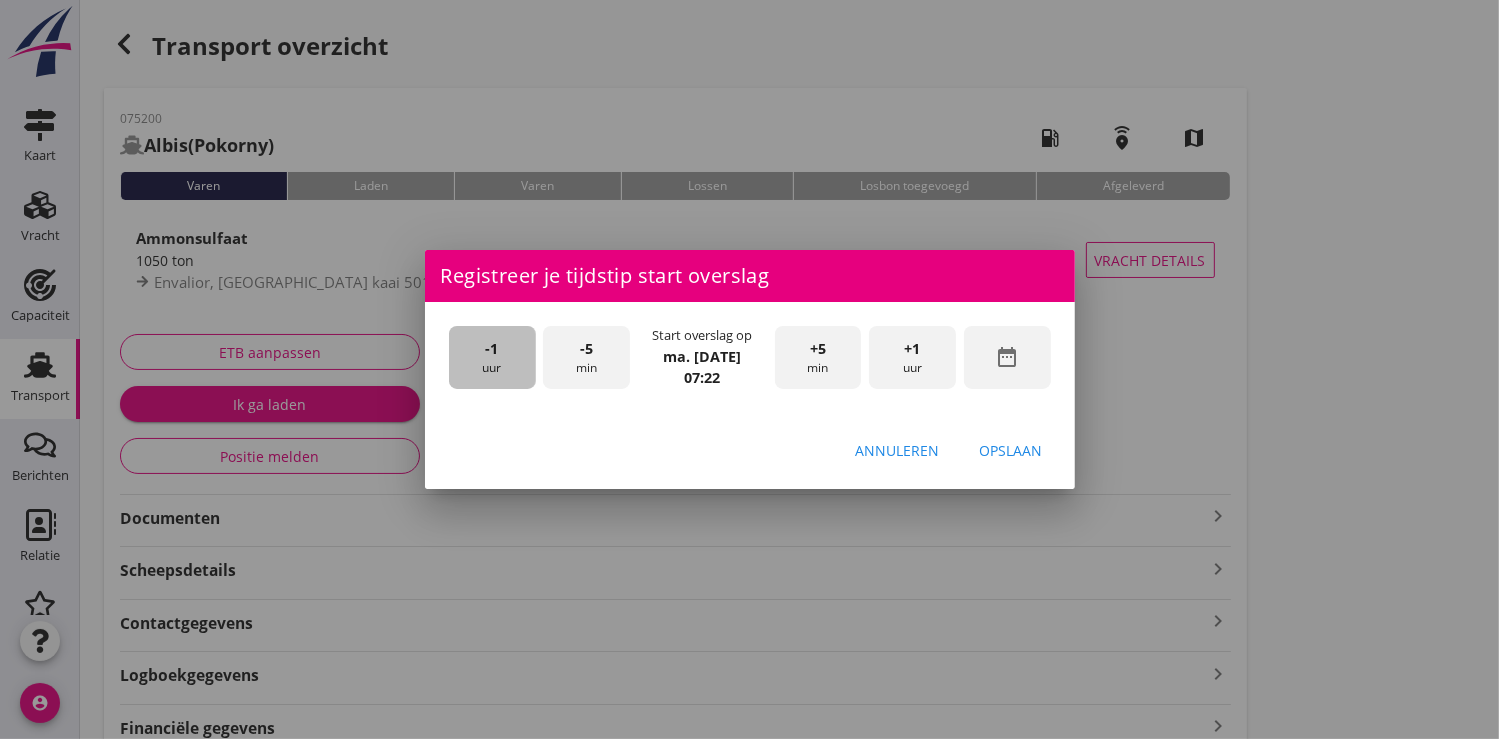 click on "-1  uur" at bounding box center [492, 357] 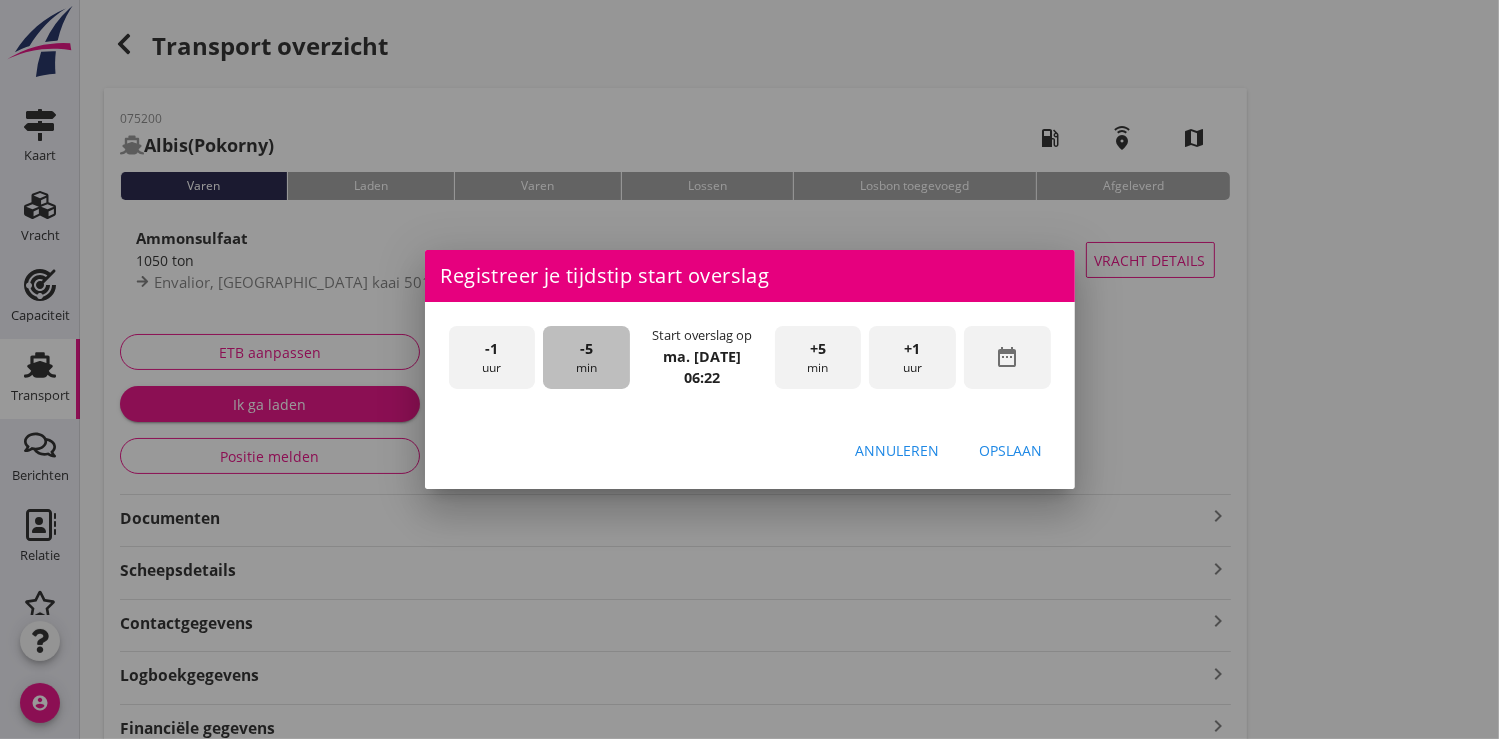 click on "-5" at bounding box center [586, 349] 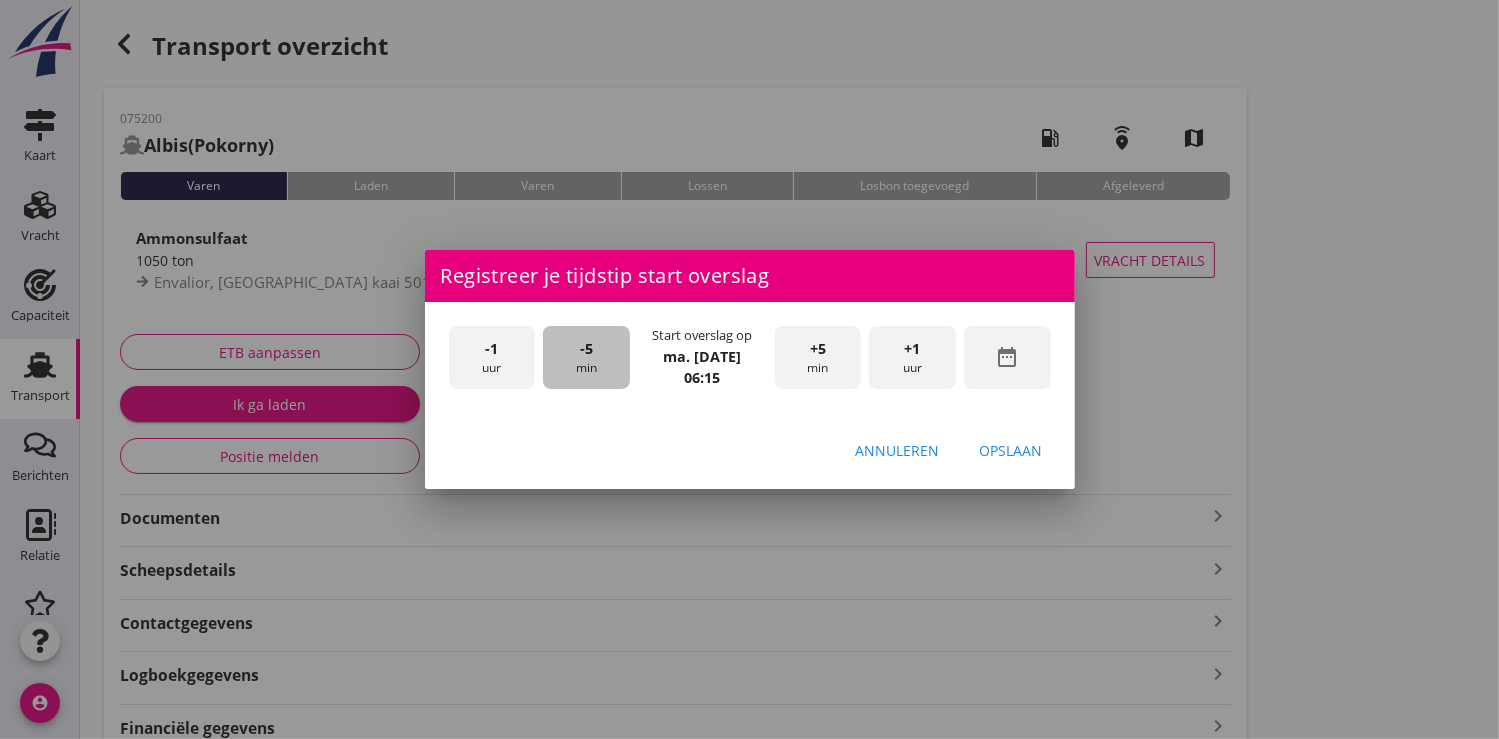 click on "-5" at bounding box center [586, 349] 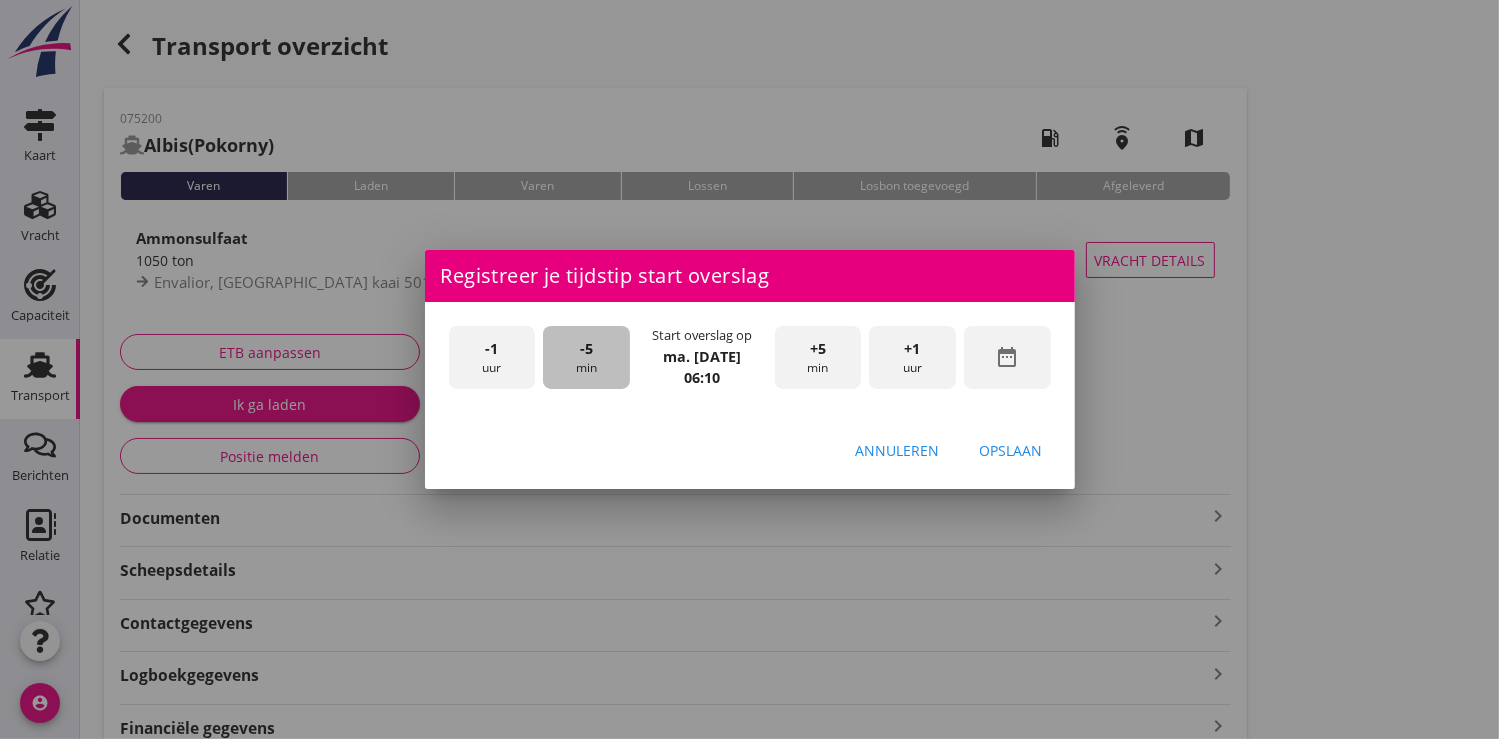 click on "-5" at bounding box center (586, 349) 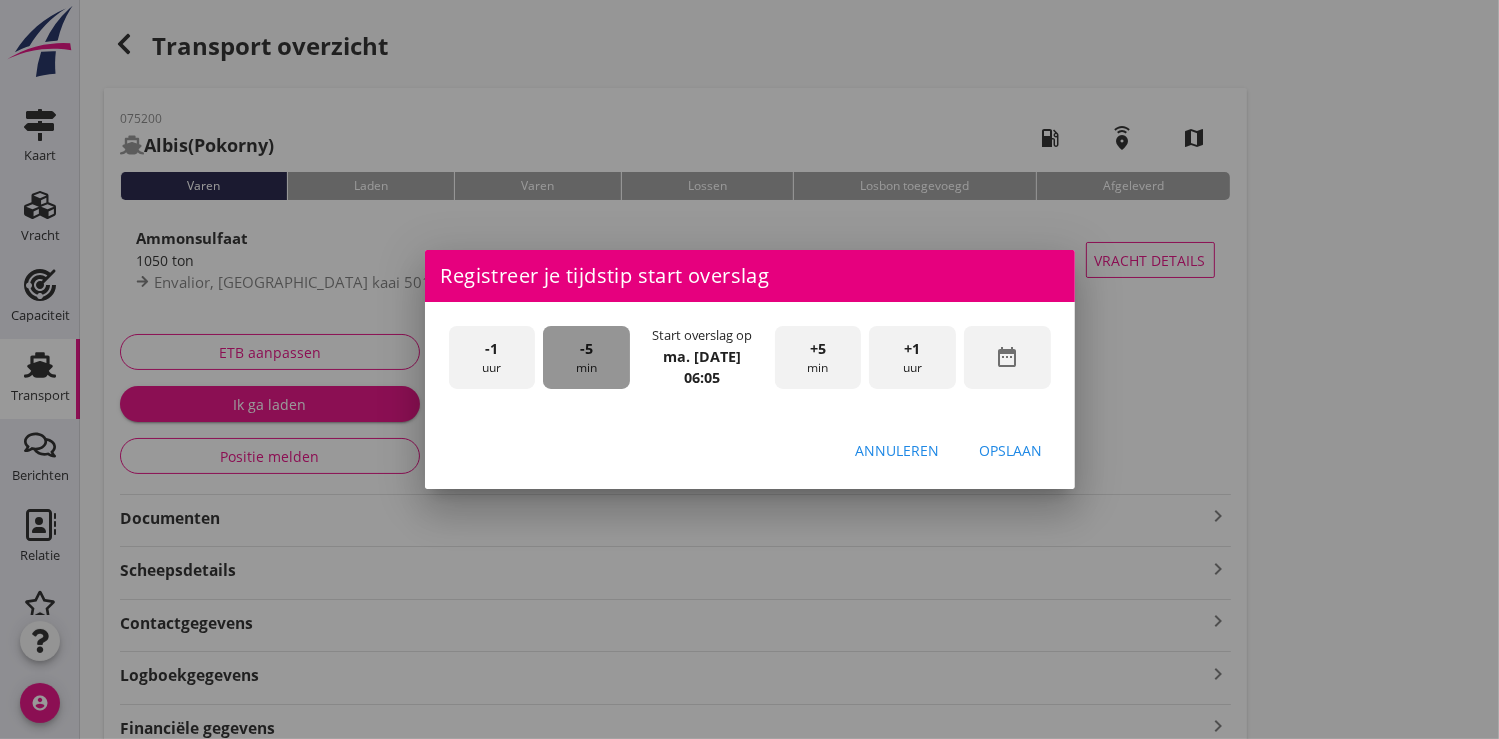 click on "-5" at bounding box center (586, 349) 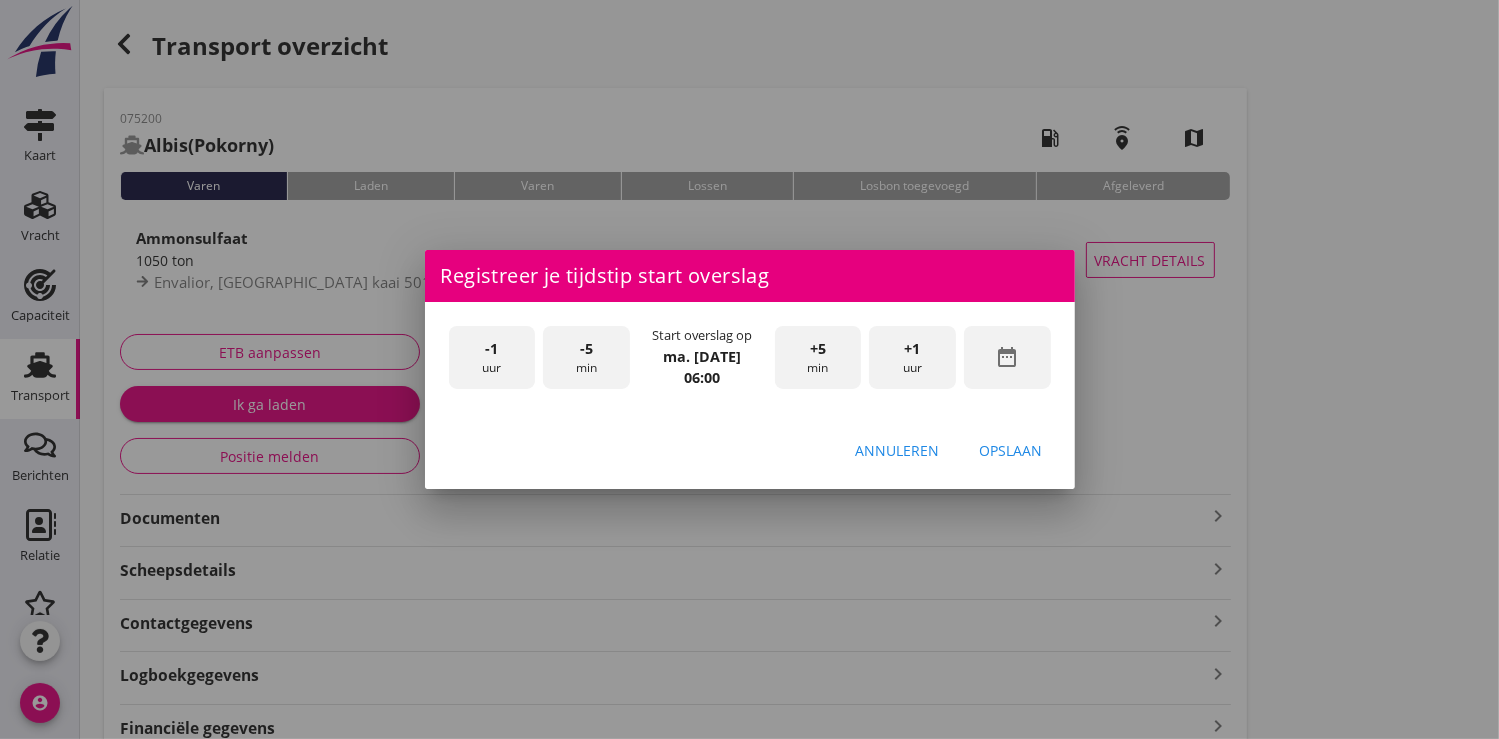 click on "Opslaan" at bounding box center (1011, 450) 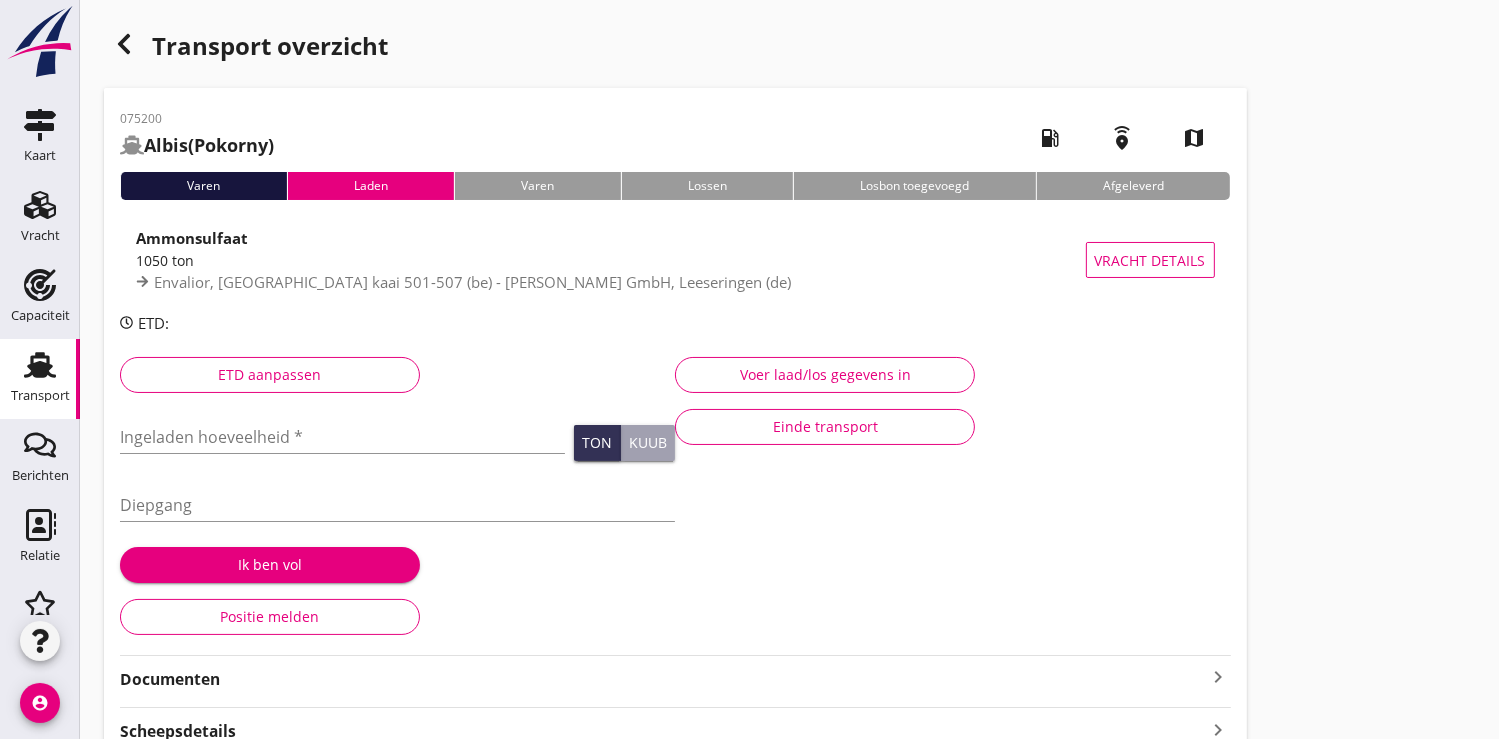 click on "Ingeladen hoeveelheid *  Ton   Kuub" at bounding box center [397, 441] 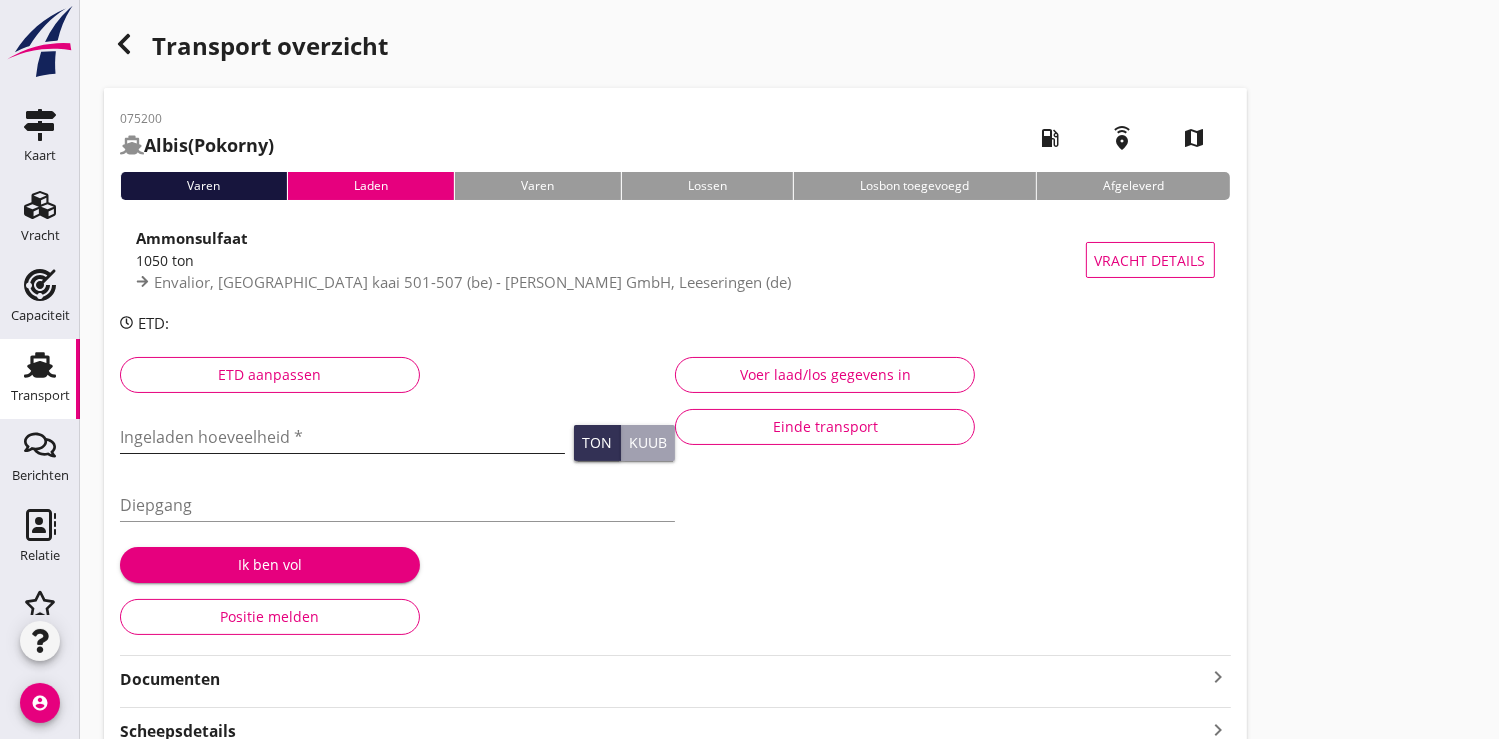 click at bounding box center [342, 437] 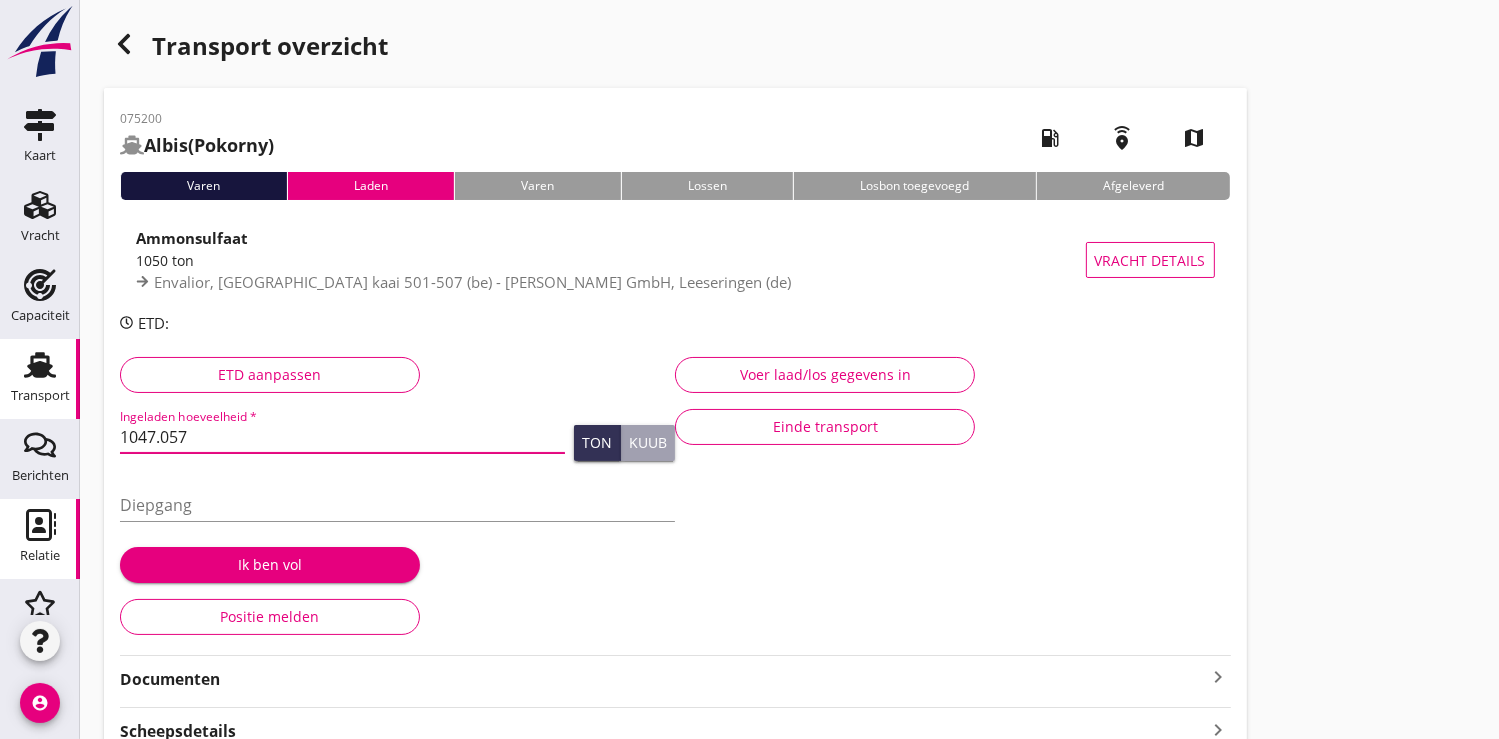 type on "1047.057" 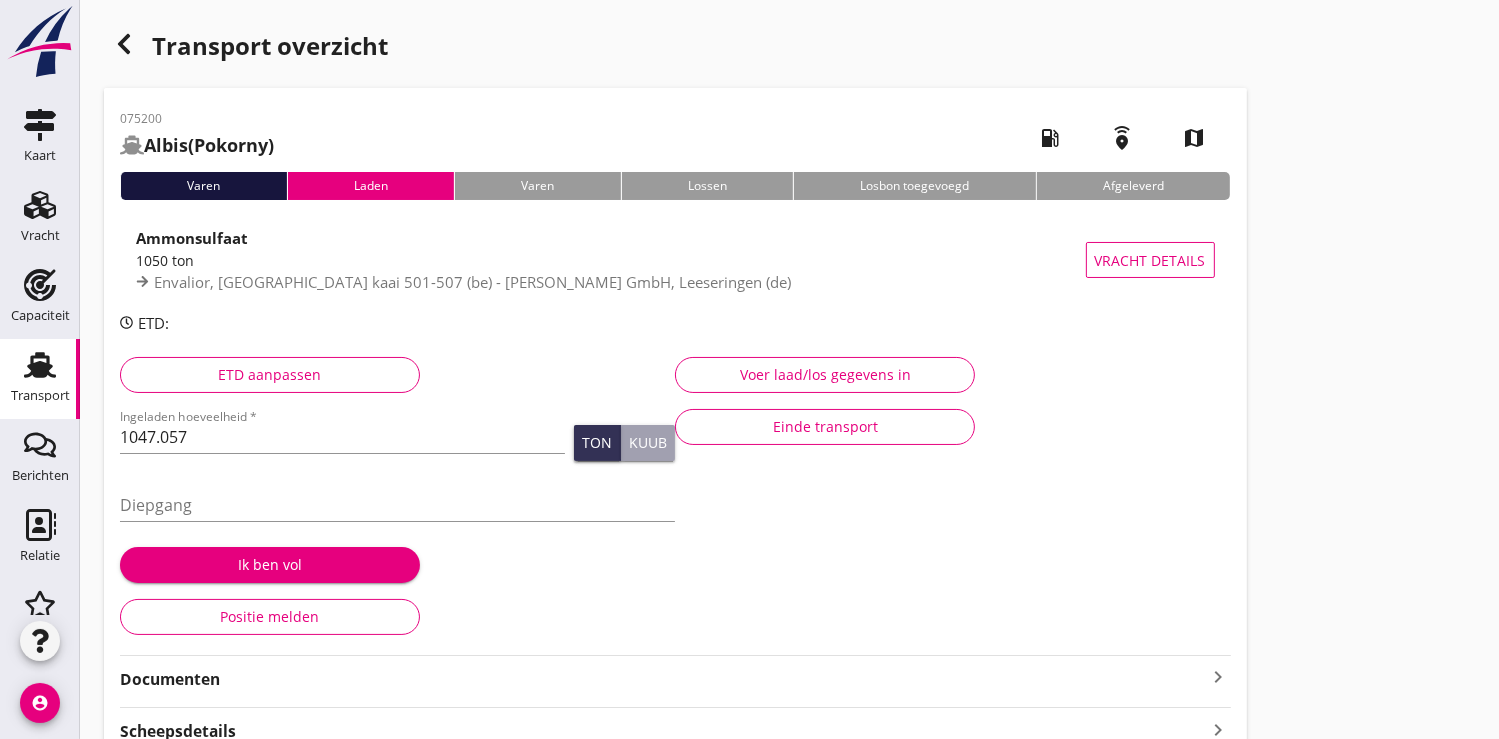 click on "Ik ben vol" at bounding box center [270, 564] 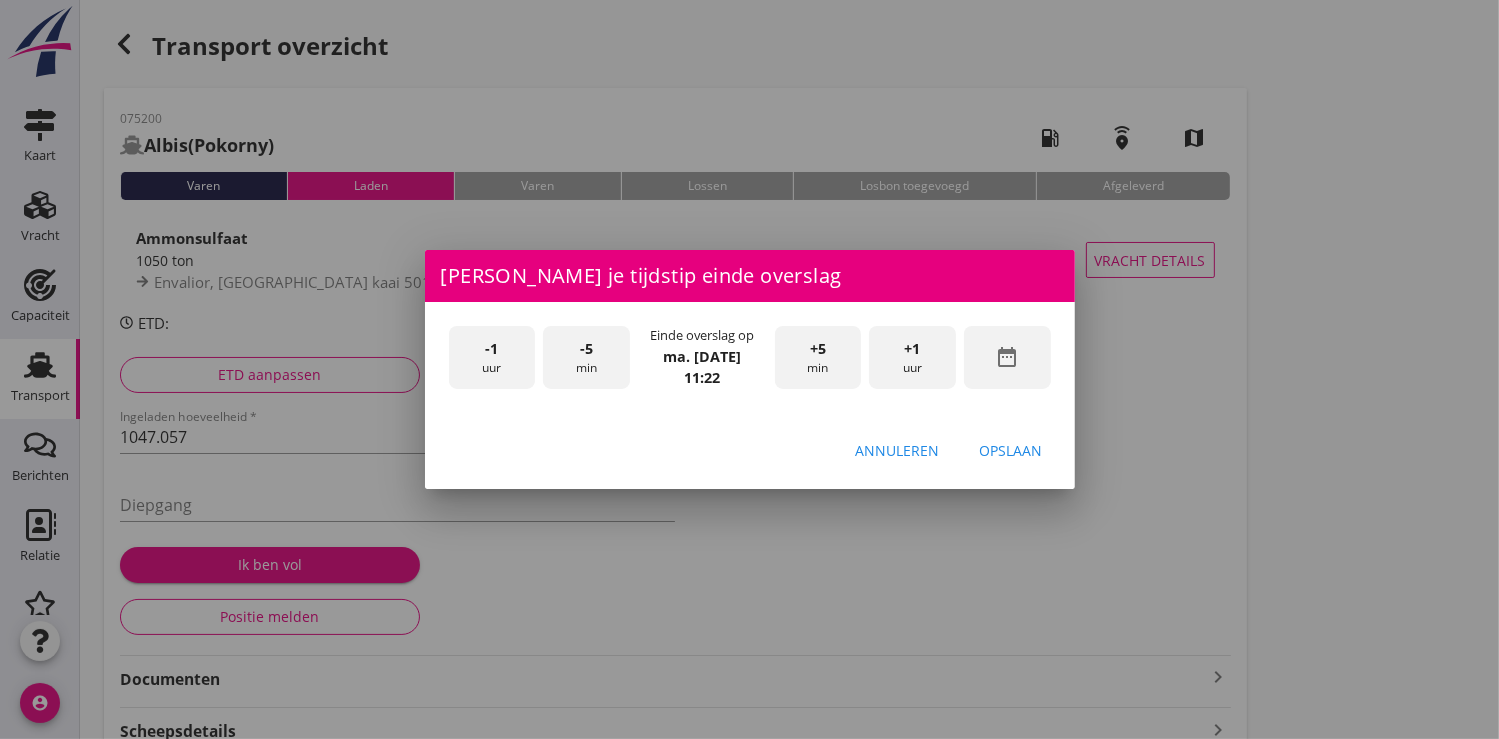 click on "-1" at bounding box center [491, 349] 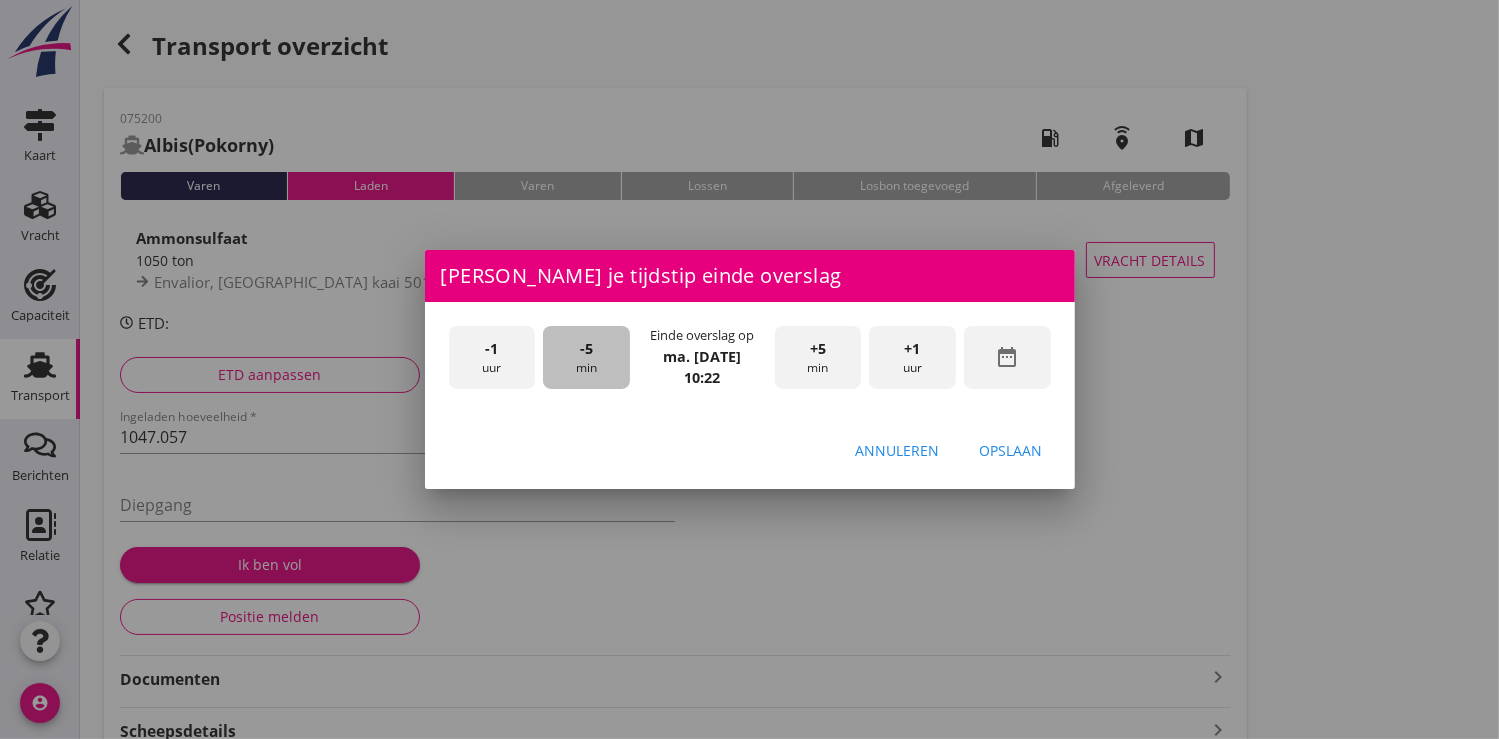 click on "-5  min" at bounding box center (586, 357) 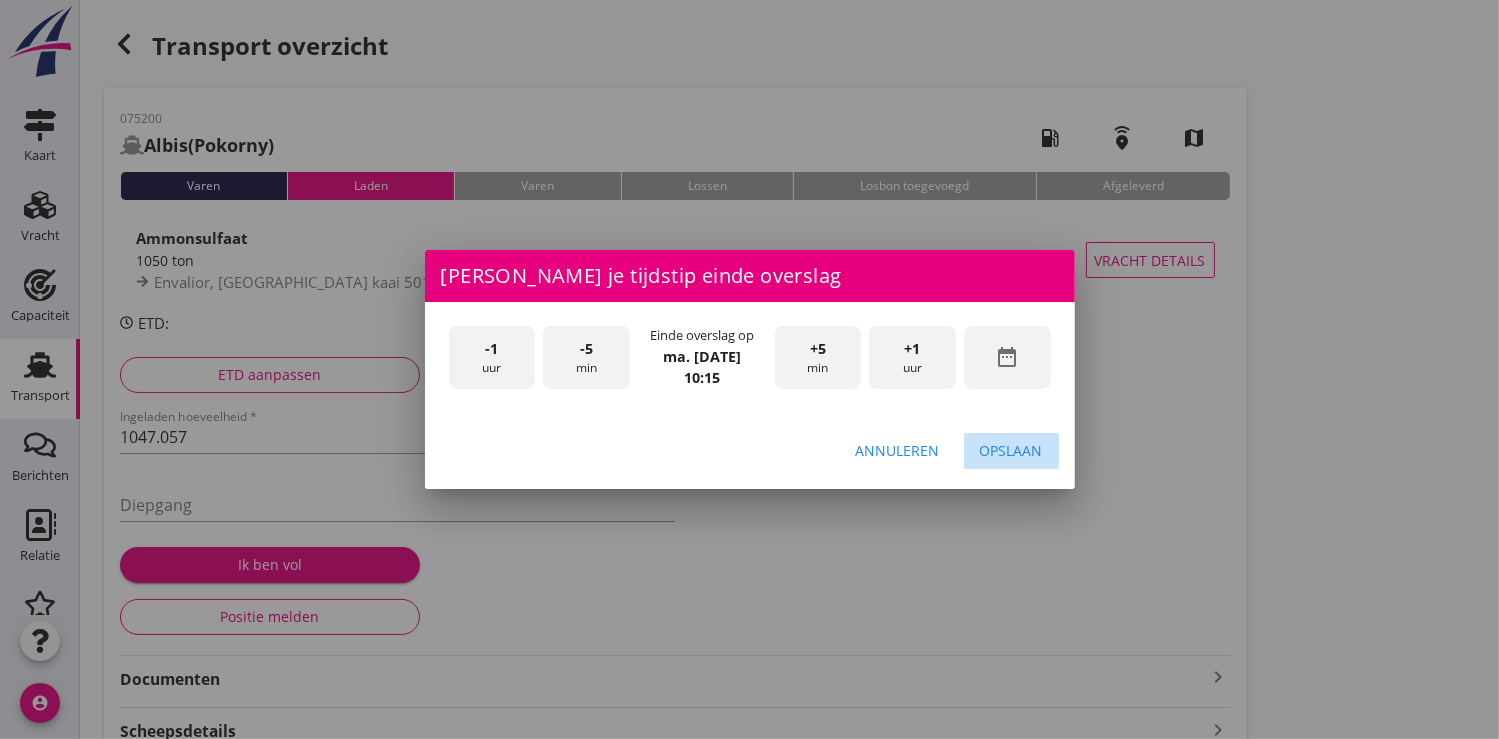 click on "Opslaan" at bounding box center (1011, 450) 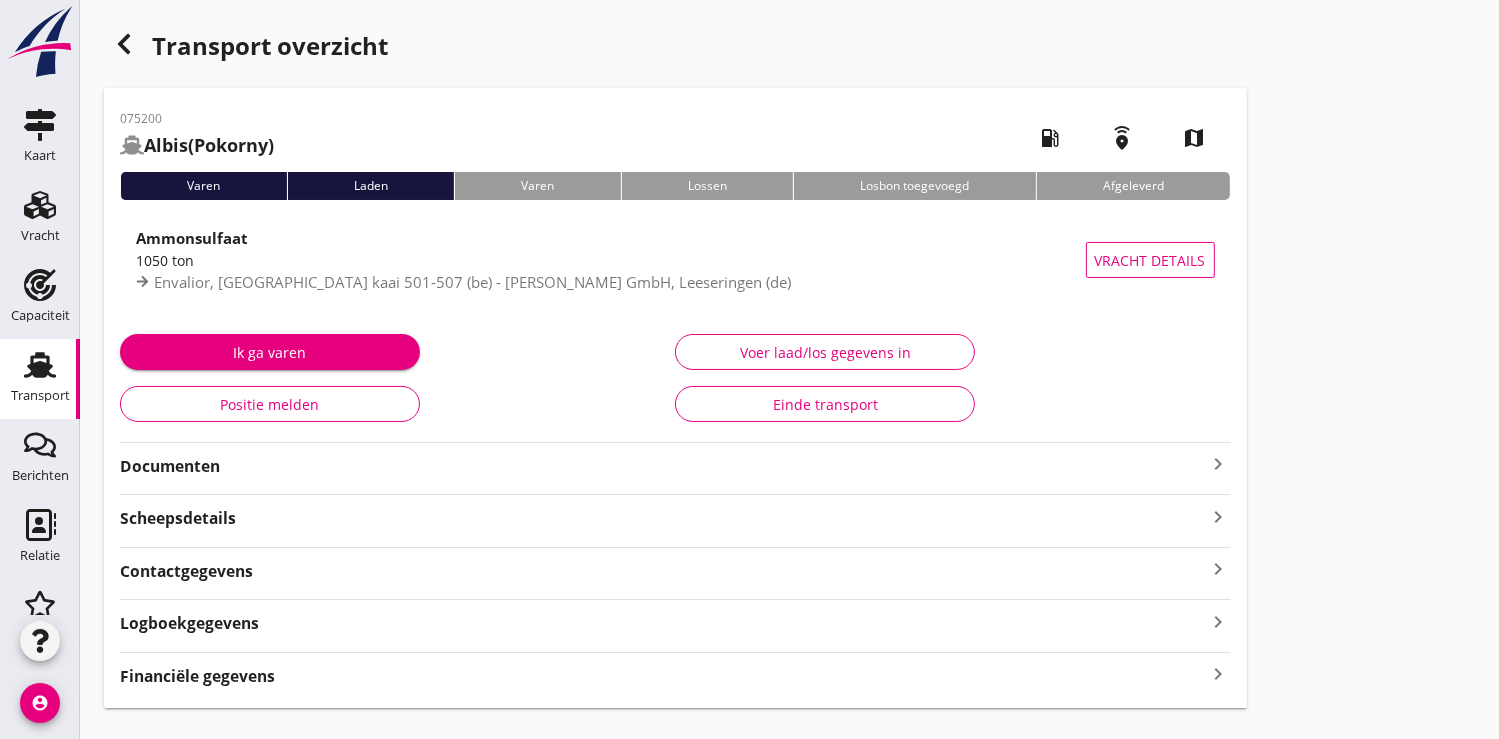 click on "Ik ga varen" at bounding box center (270, 352) 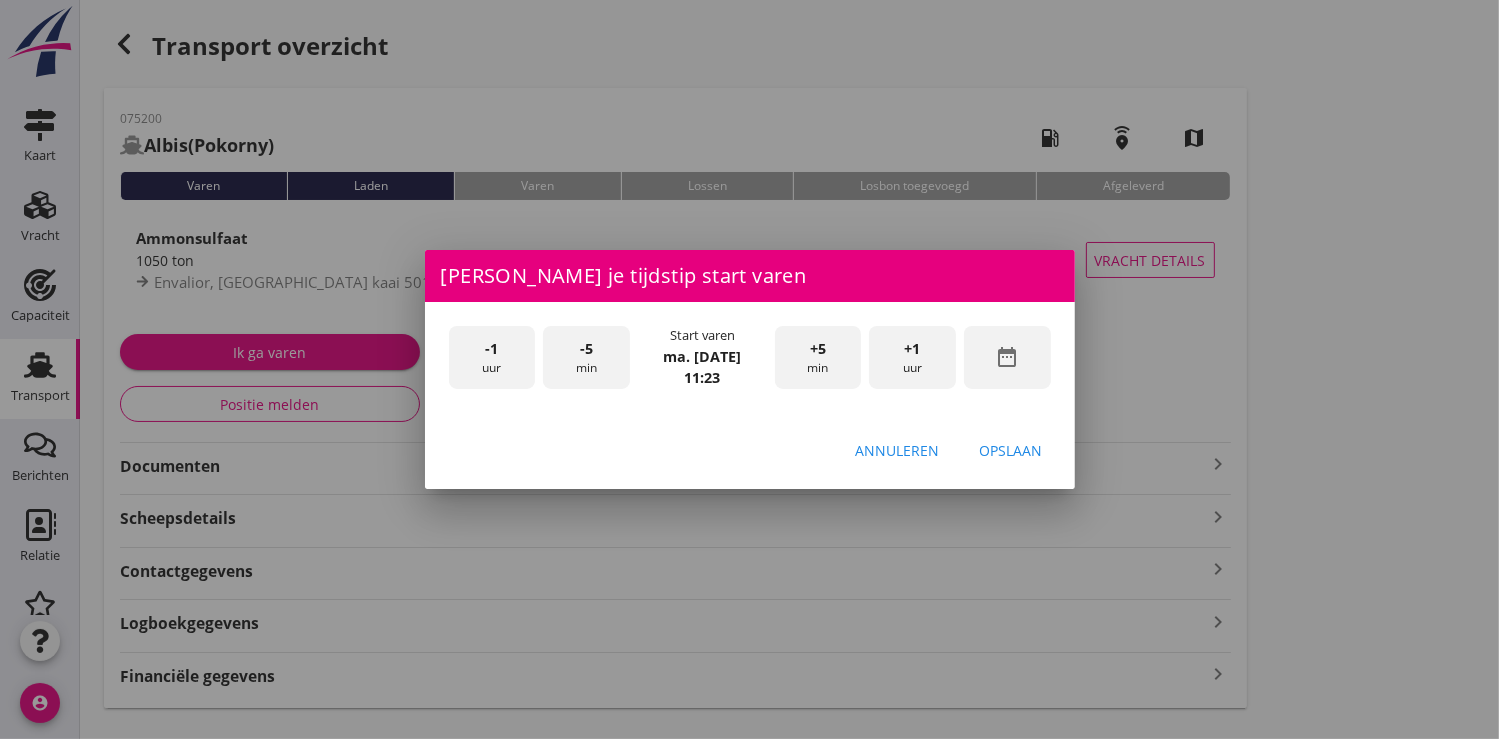 click on "-5  min" at bounding box center [586, 357] 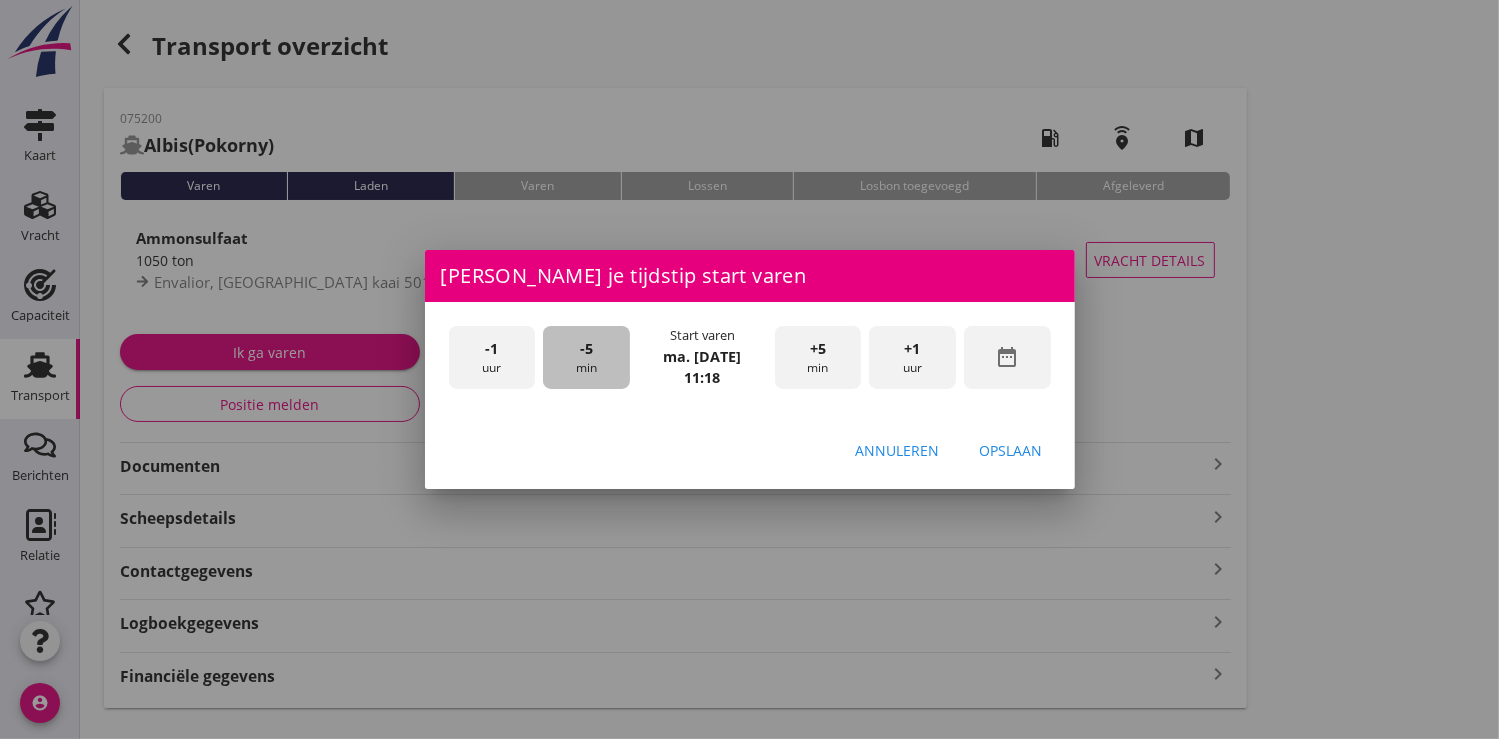 click on "-5  min" at bounding box center (586, 357) 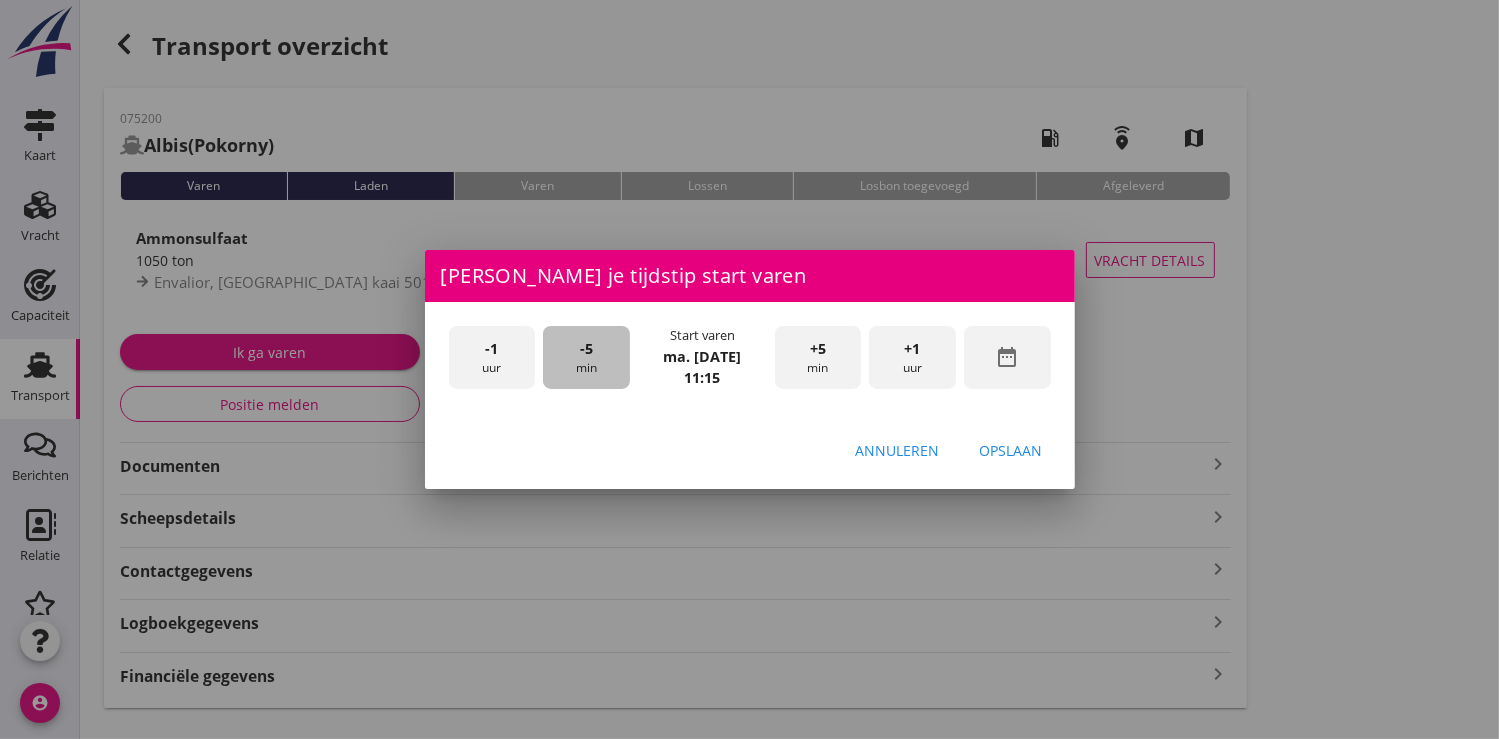 click on "-5  min" at bounding box center (586, 357) 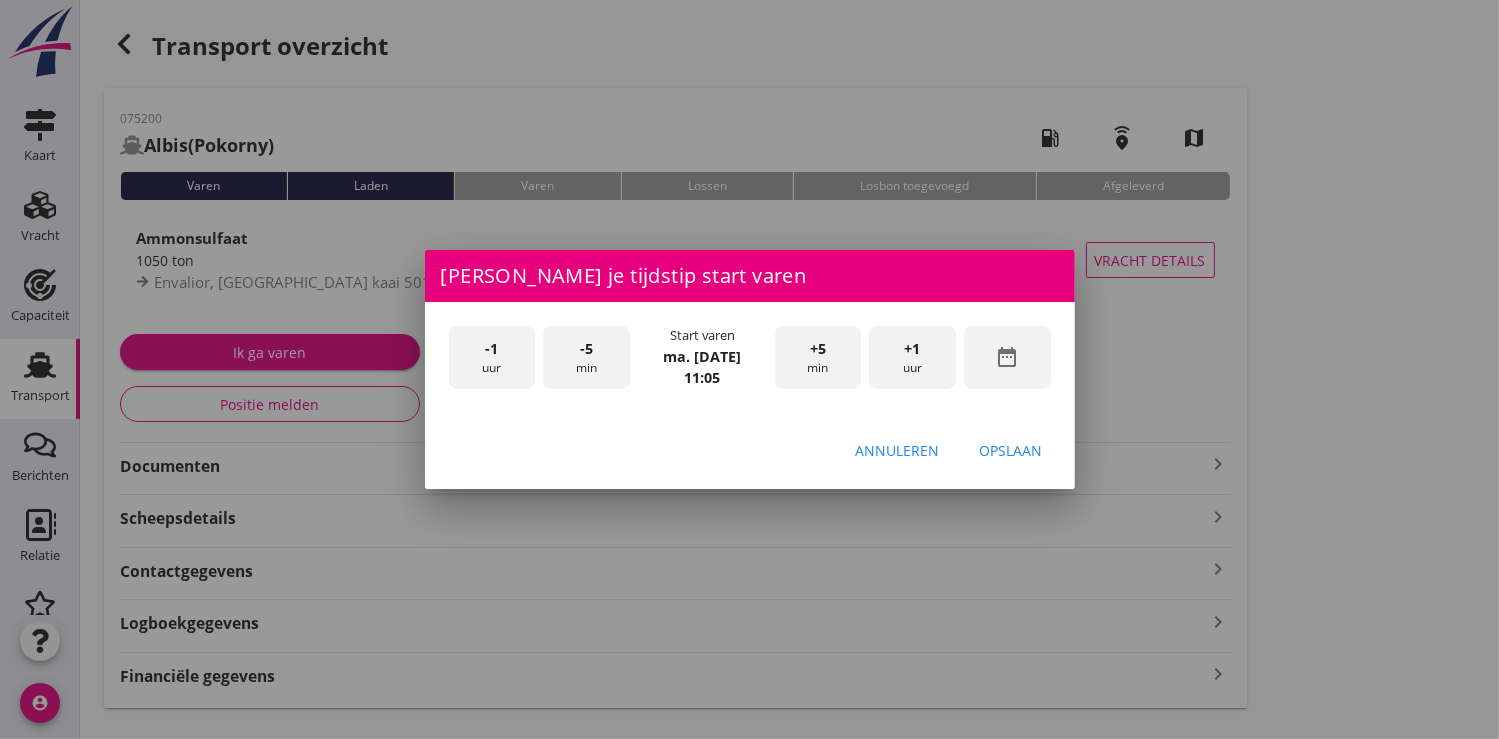 click on "-5  min" at bounding box center [586, 357] 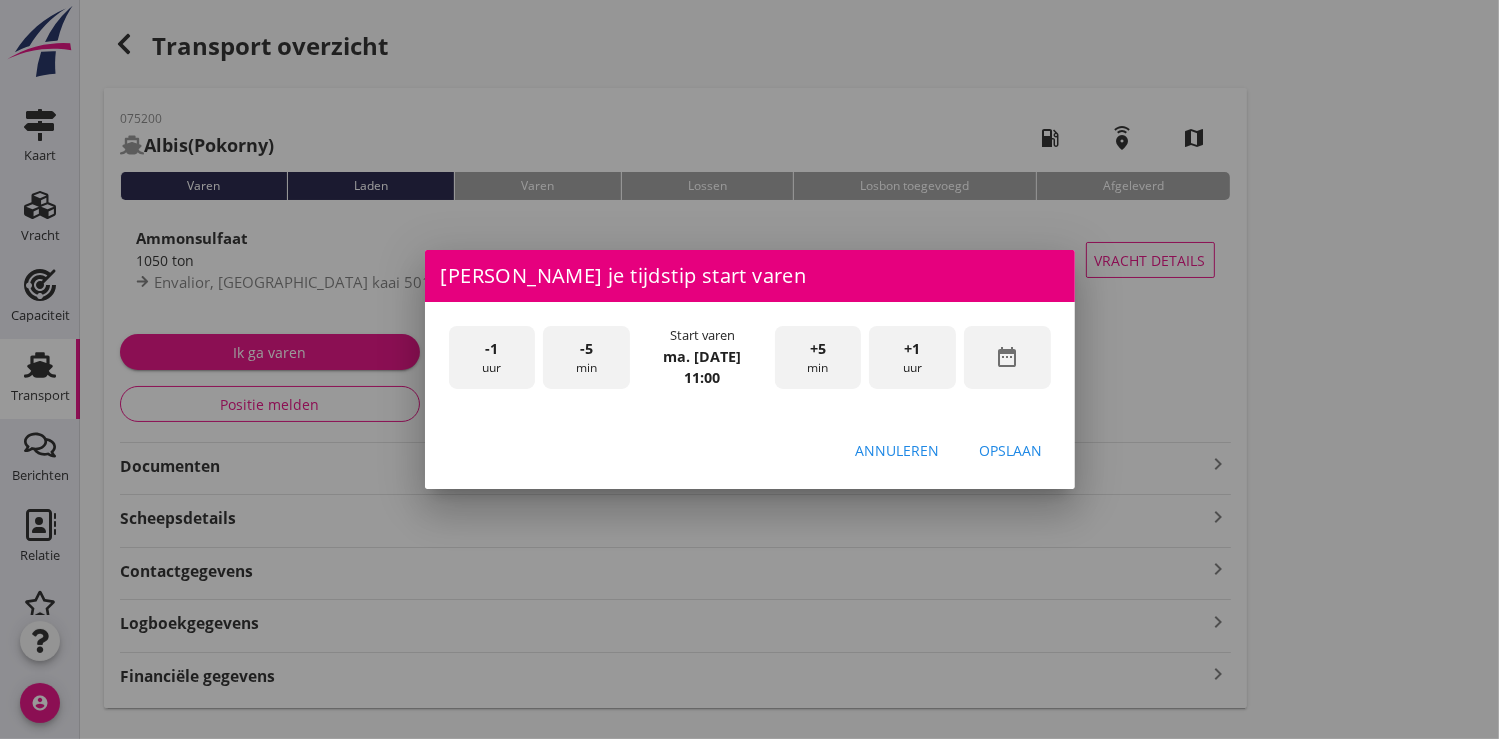 click on "Opslaan" at bounding box center [1011, 450] 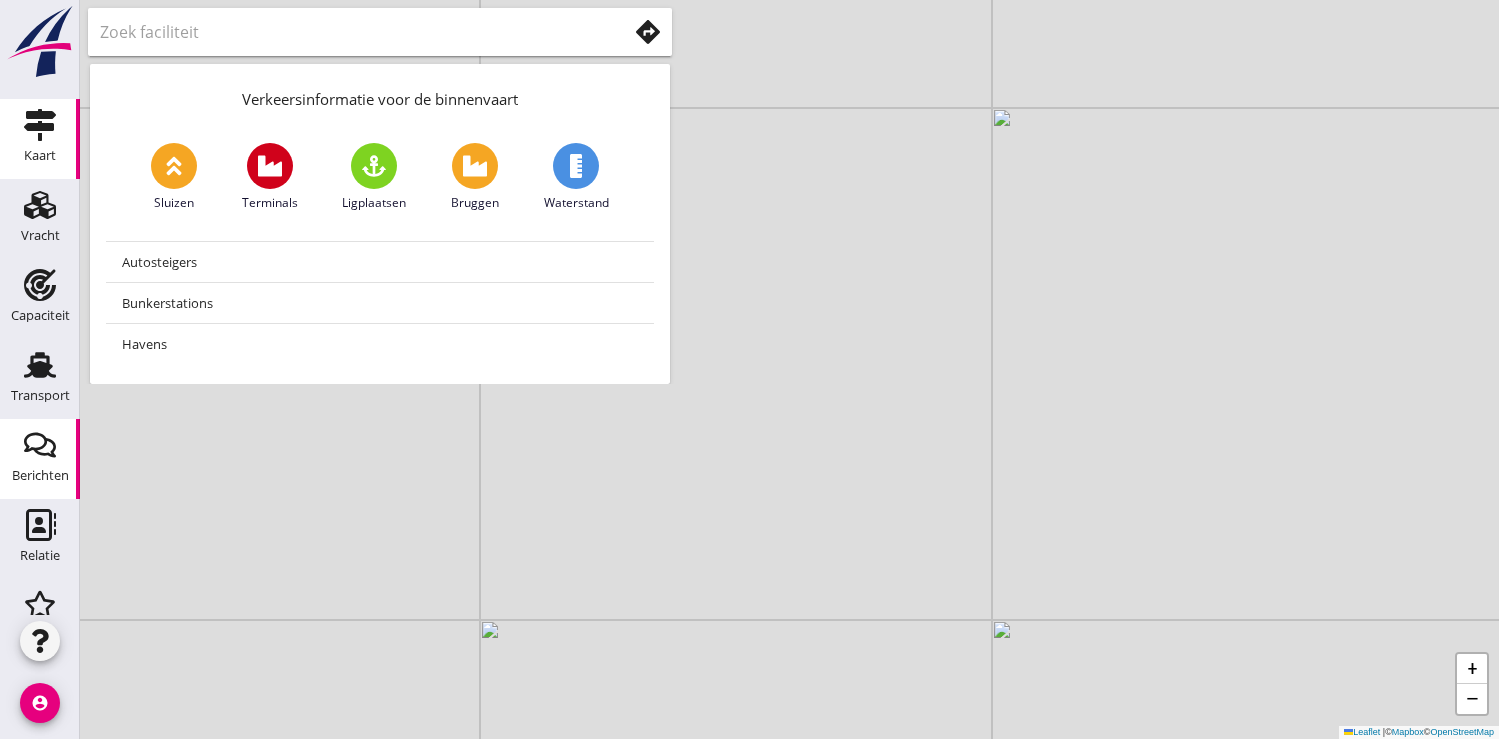 scroll, scrollTop: 0, scrollLeft: 0, axis: both 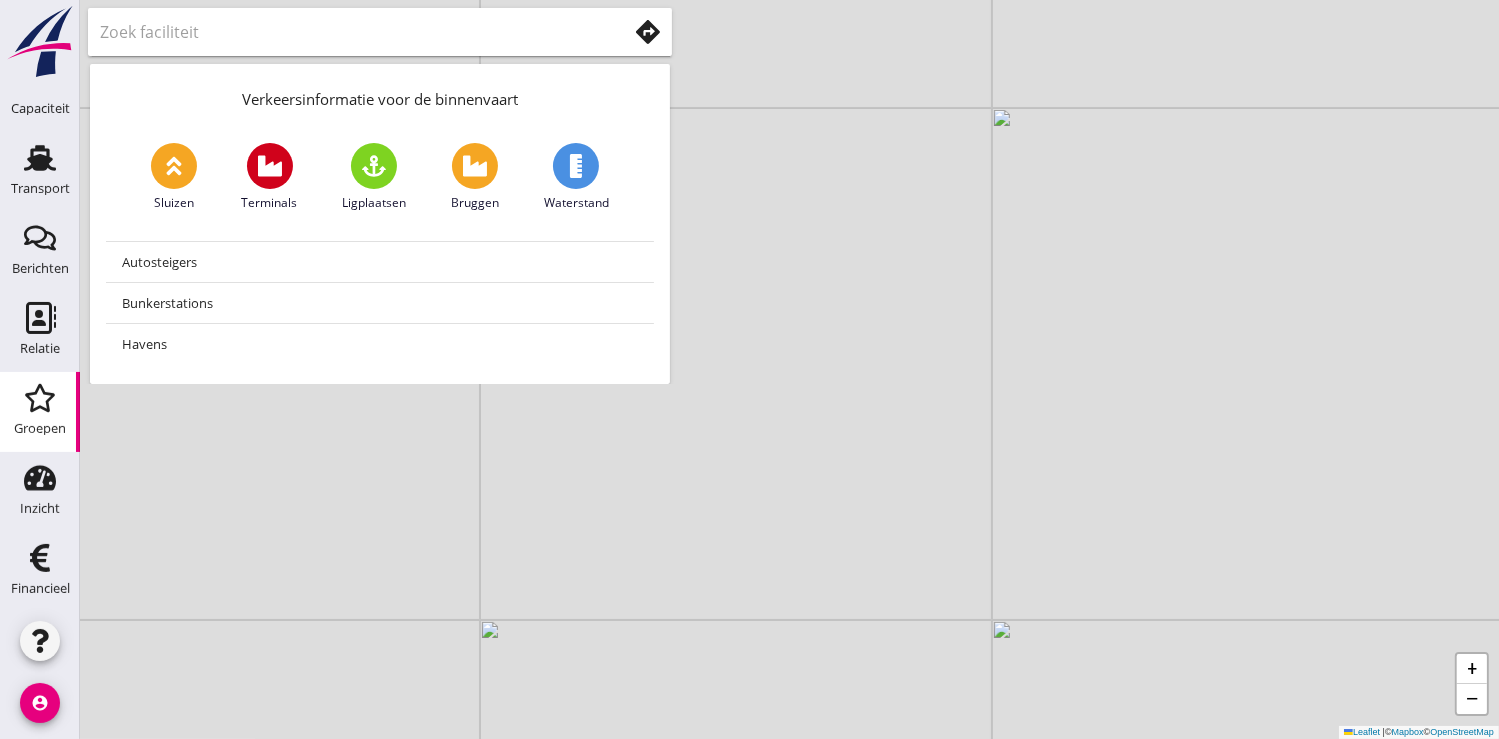 click on "Groepen" at bounding box center [40, 428] 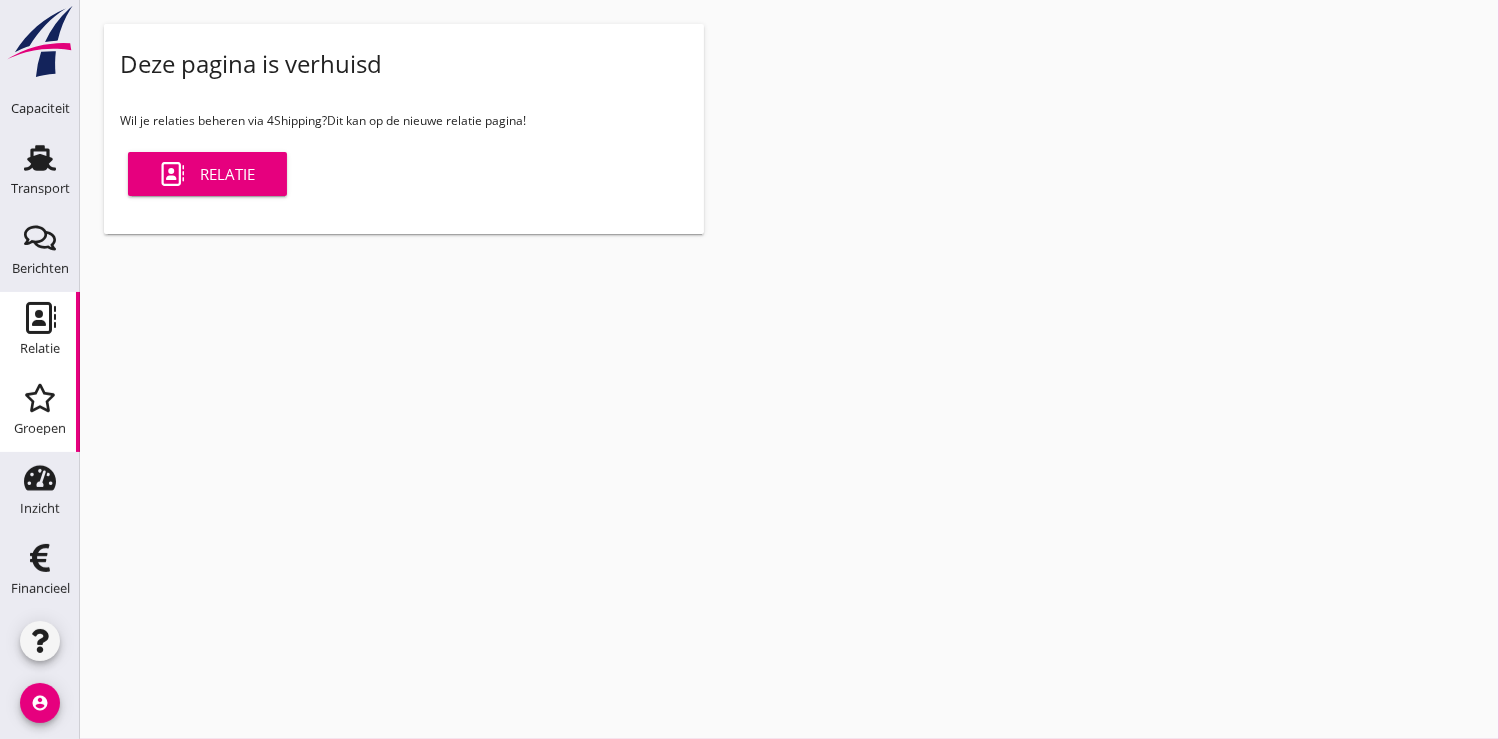 click on "Relatie" 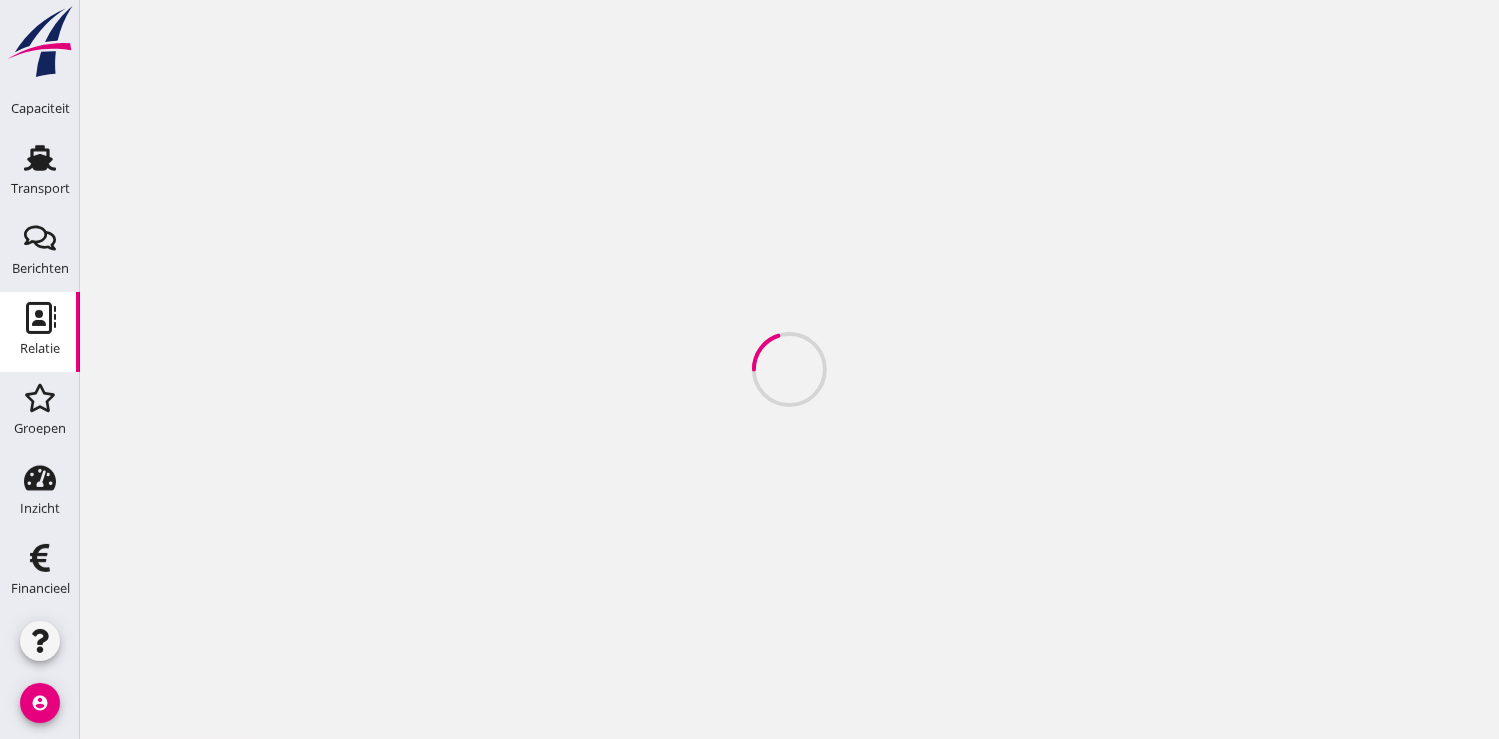scroll, scrollTop: 0, scrollLeft: 0, axis: both 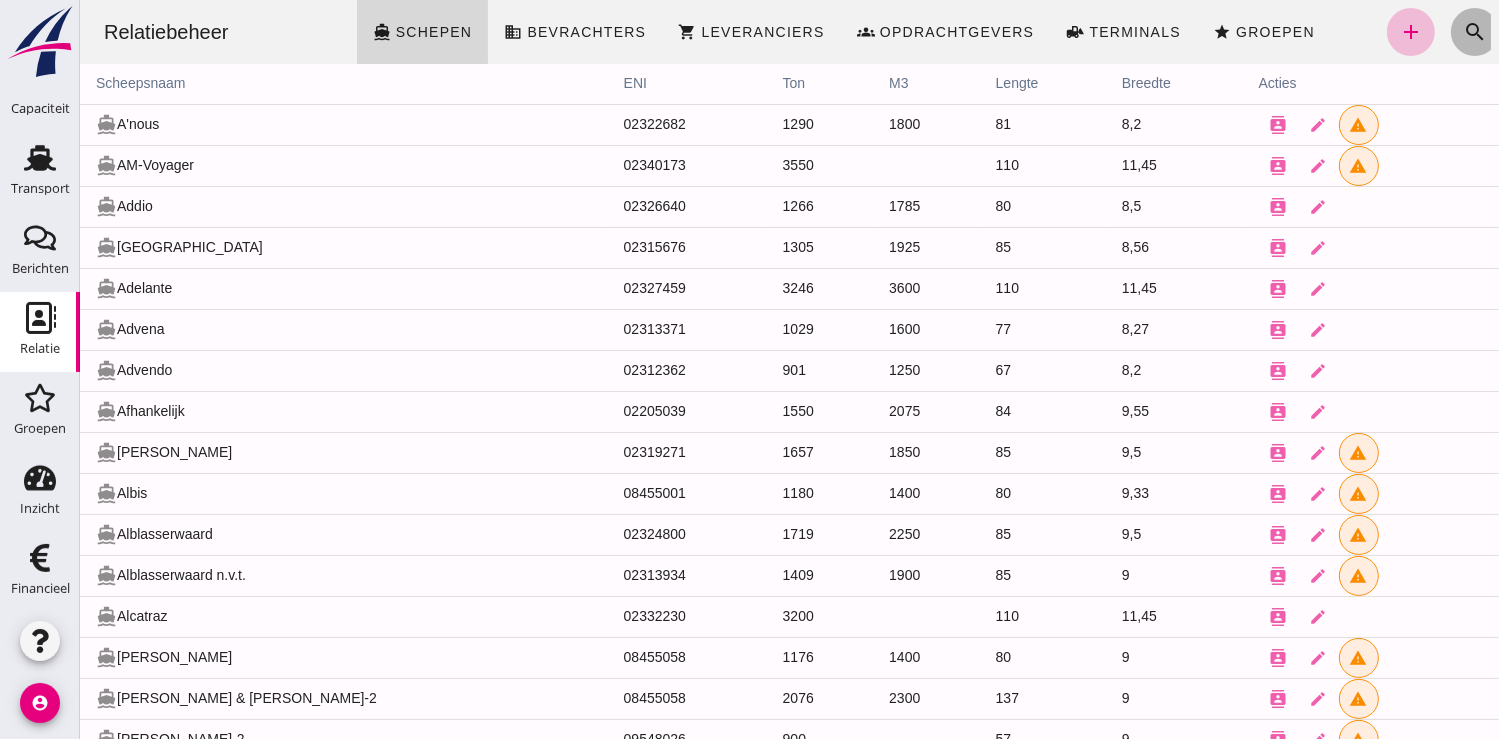 click on "search" at bounding box center [1474, 32] 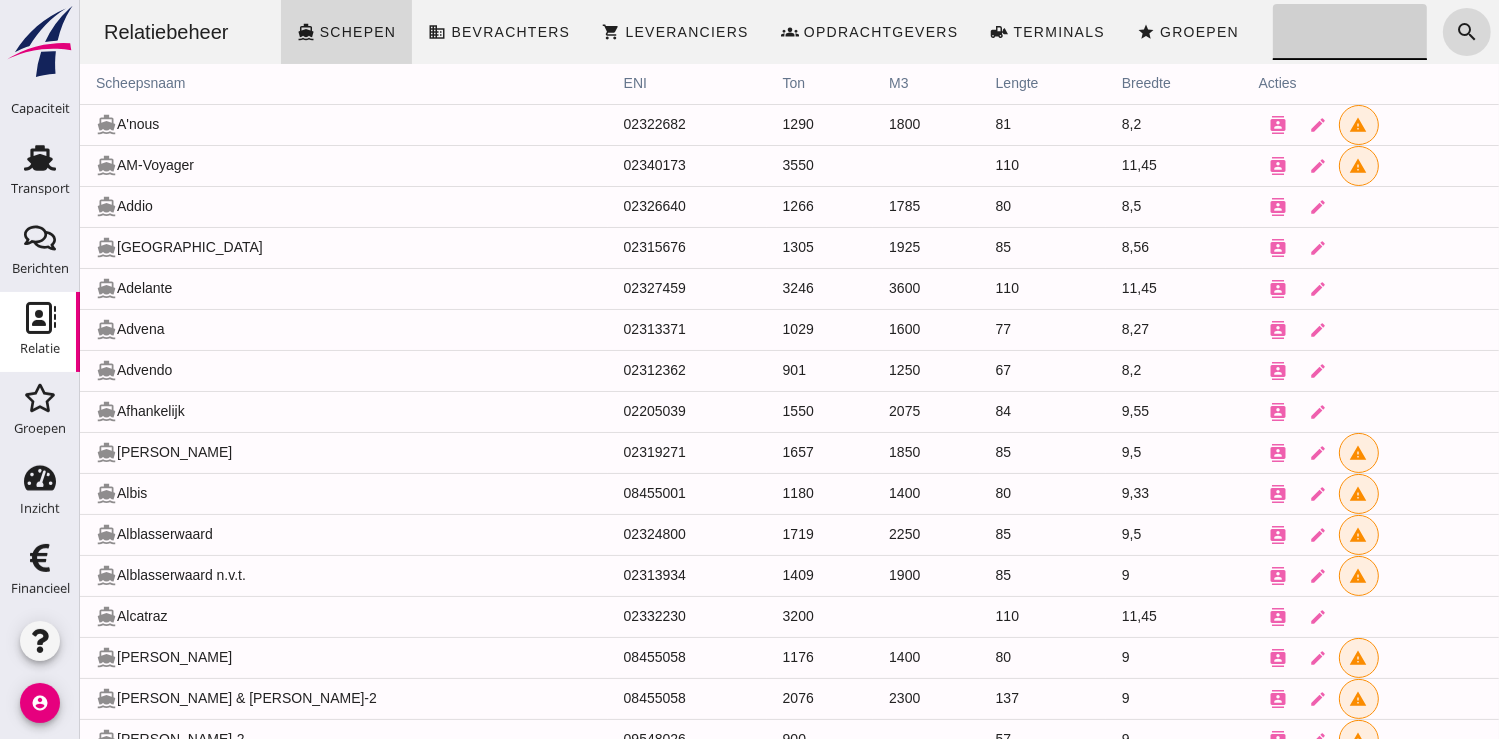 click on "Zoeken..." 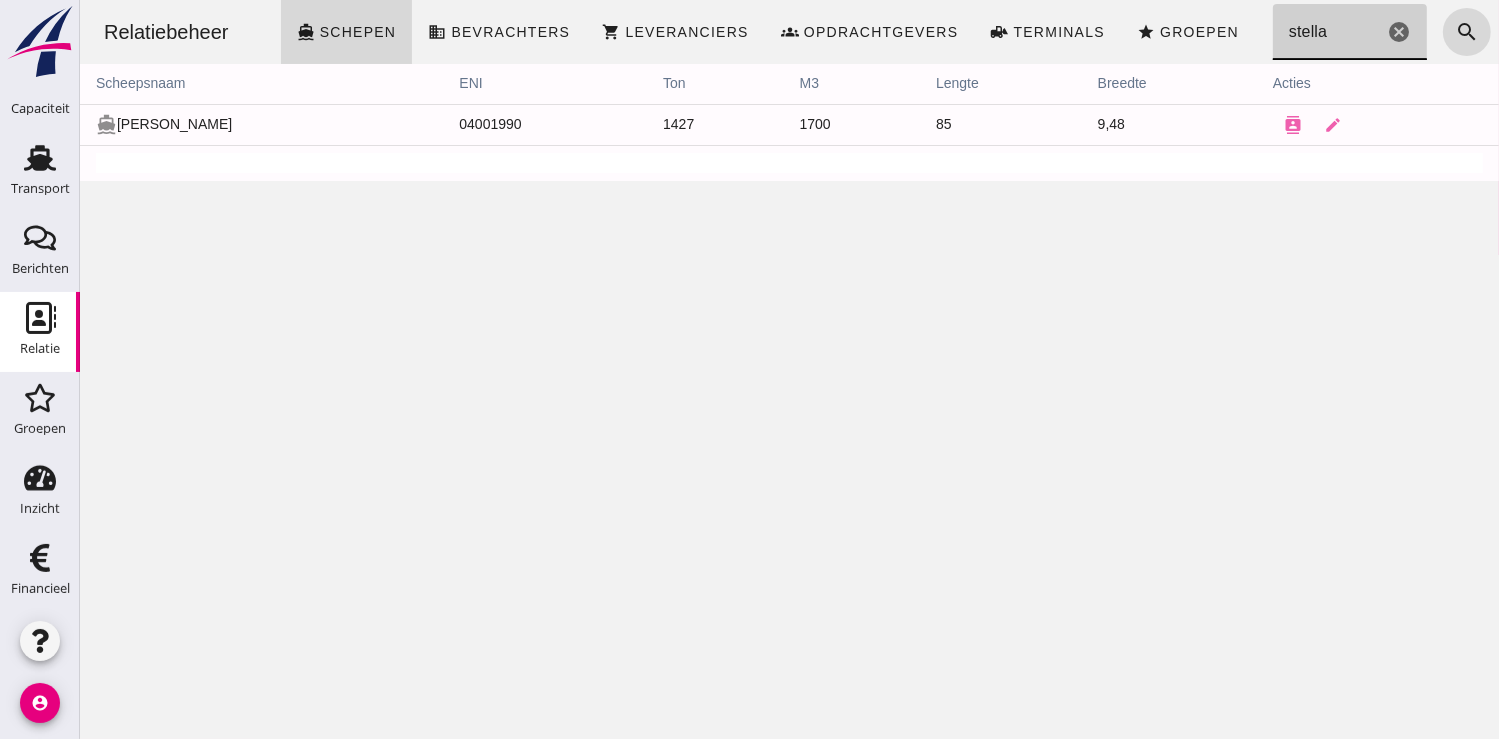 type on "stella" 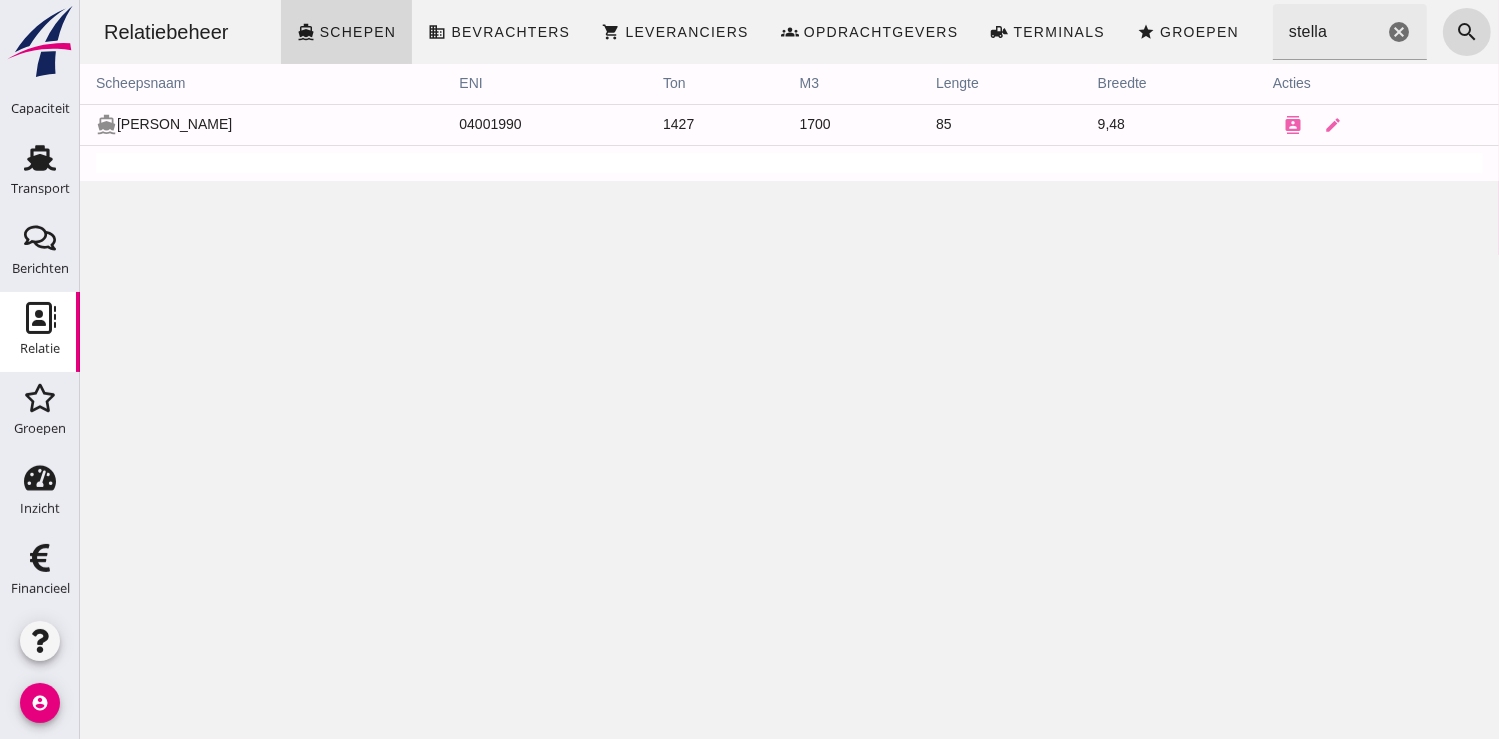 click on "directions_boat  Stella" at bounding box center [260, 124] 